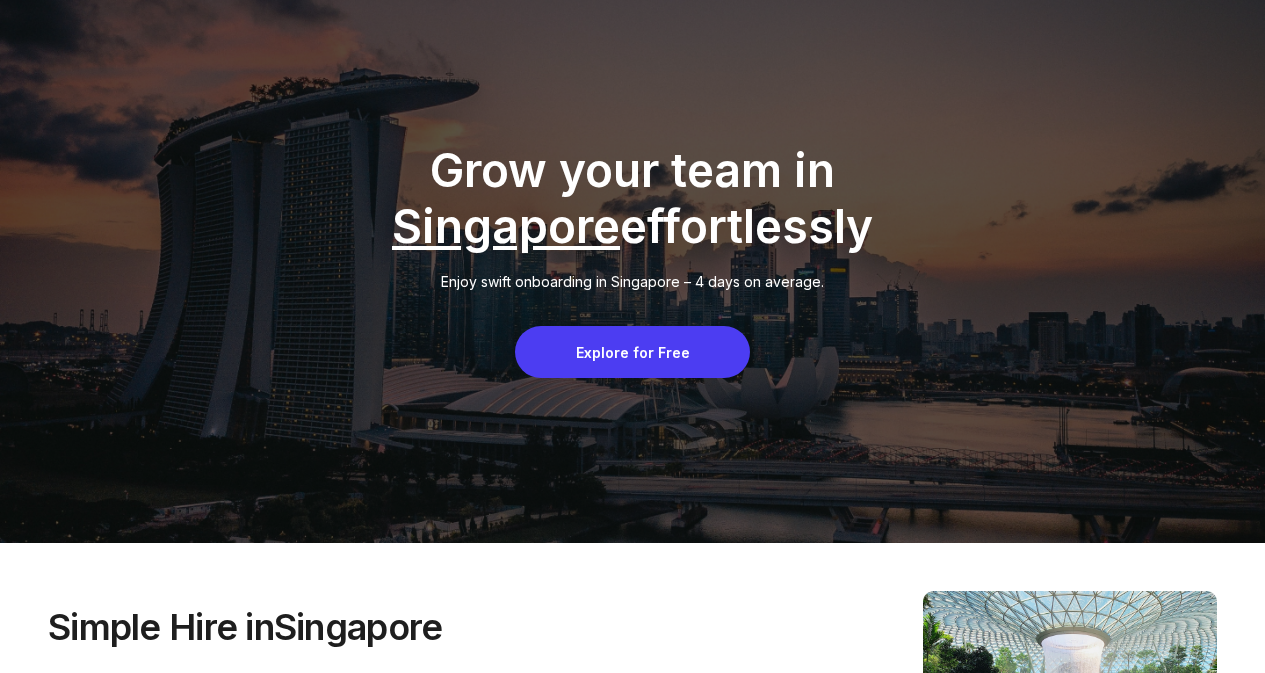 scroll, scrollTop: 0, scrollLeft: 0, axis: both 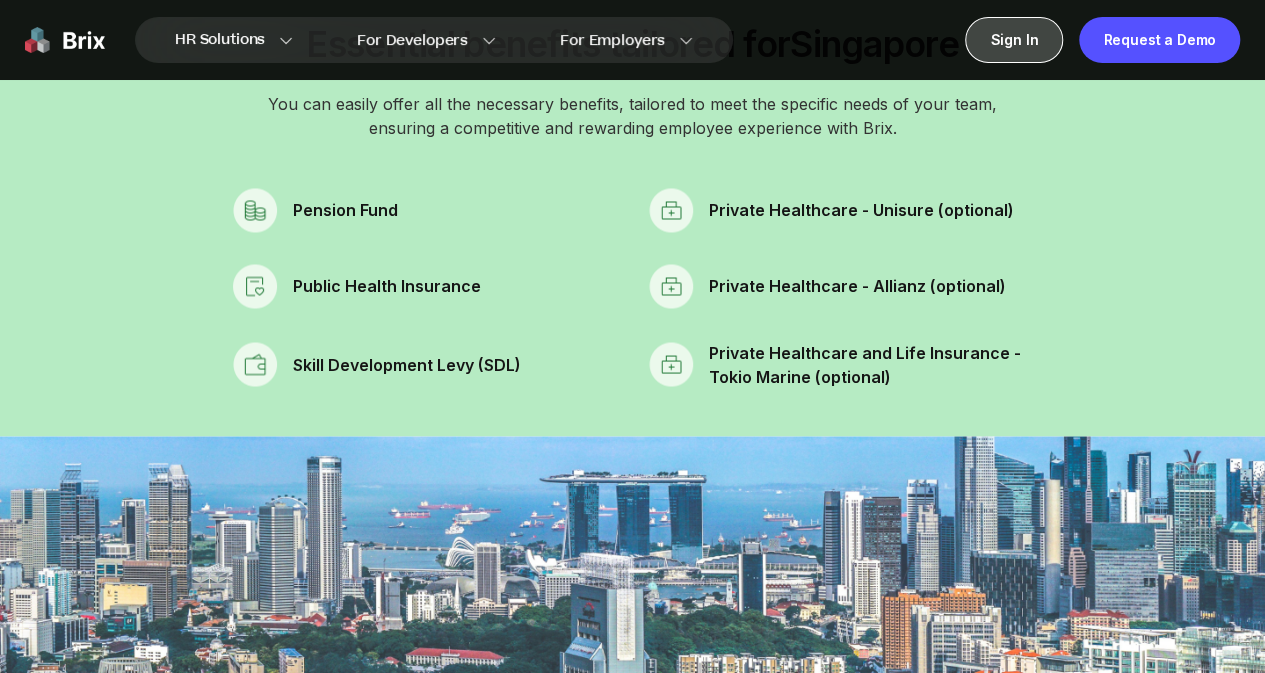 click on "Sign In" at bounding box center [1014, 40] 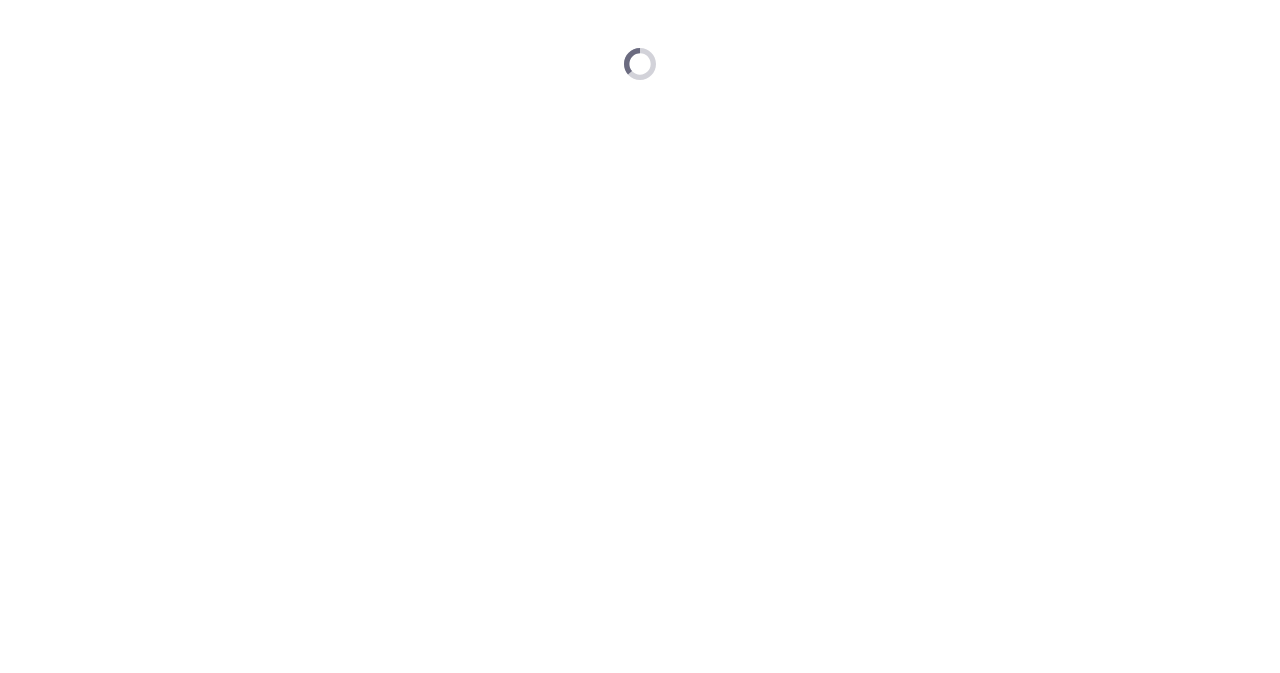 scroll, scrollTop: 0, scrollLeft: 0, axis: both 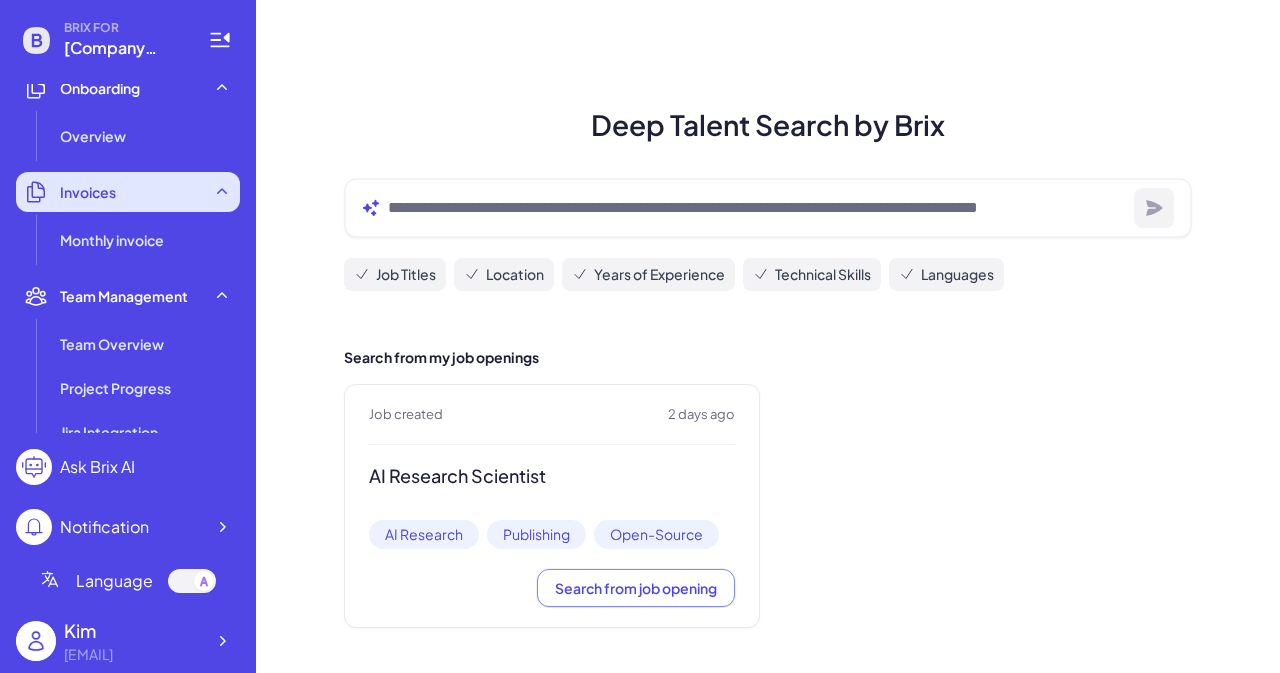 click on "Invoices" at bounding box center (128, 192) 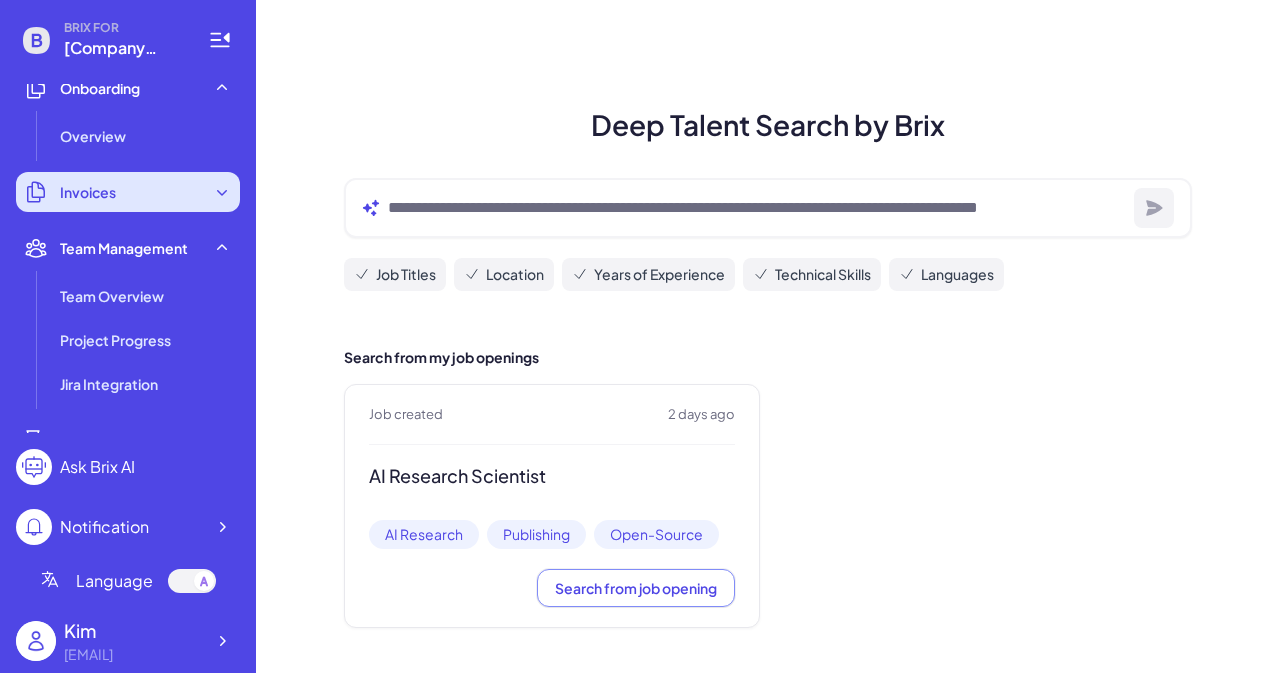 click on "Invoices" at bounding box center [128, 192] 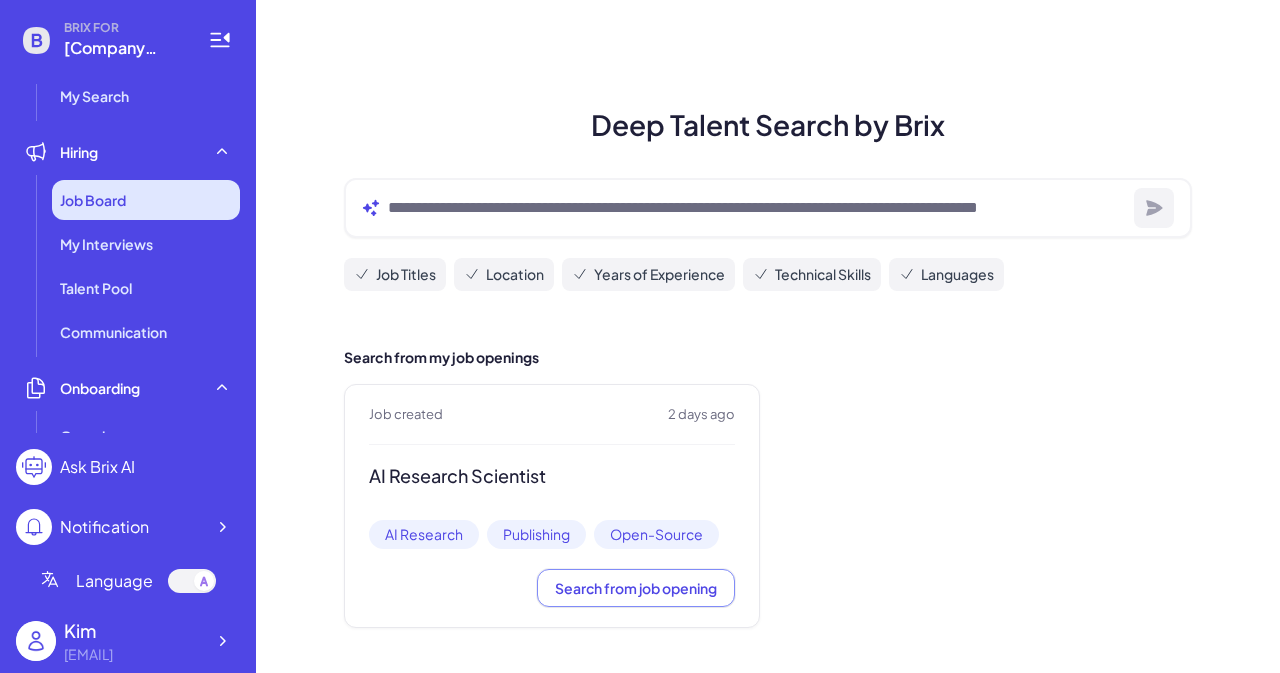 scroll, scrollTop: 0, scrollLeft: 0, axis: both 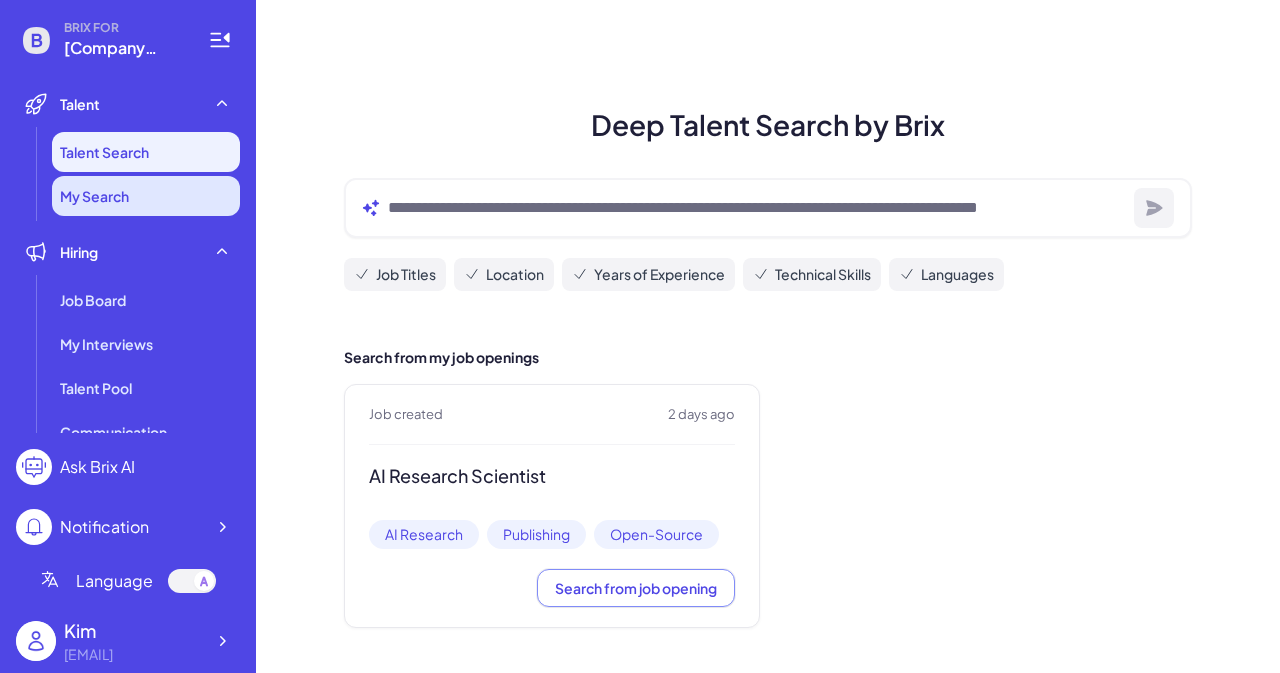 click on "My Search" at bounding box center [146, 196] 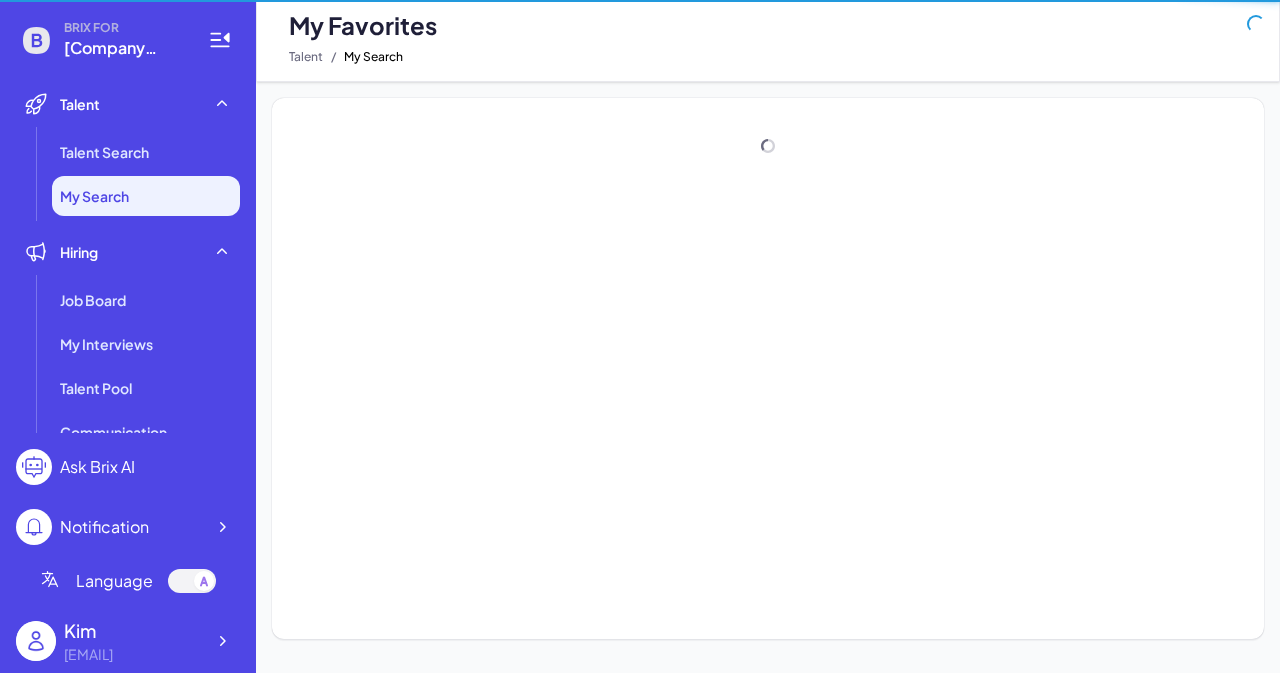 scroll, scrollTop: 0, scrollLeft: 0, axis: both 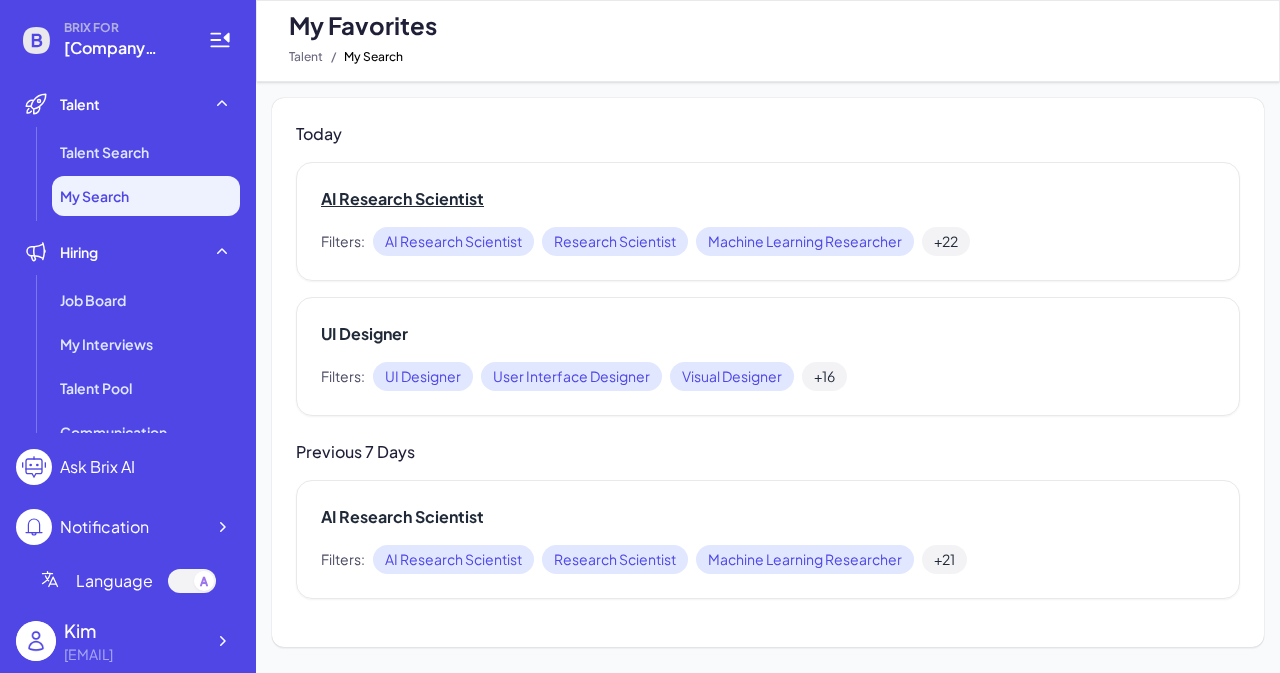click on "AI Research Scientist" at bounding box center [768, 199] 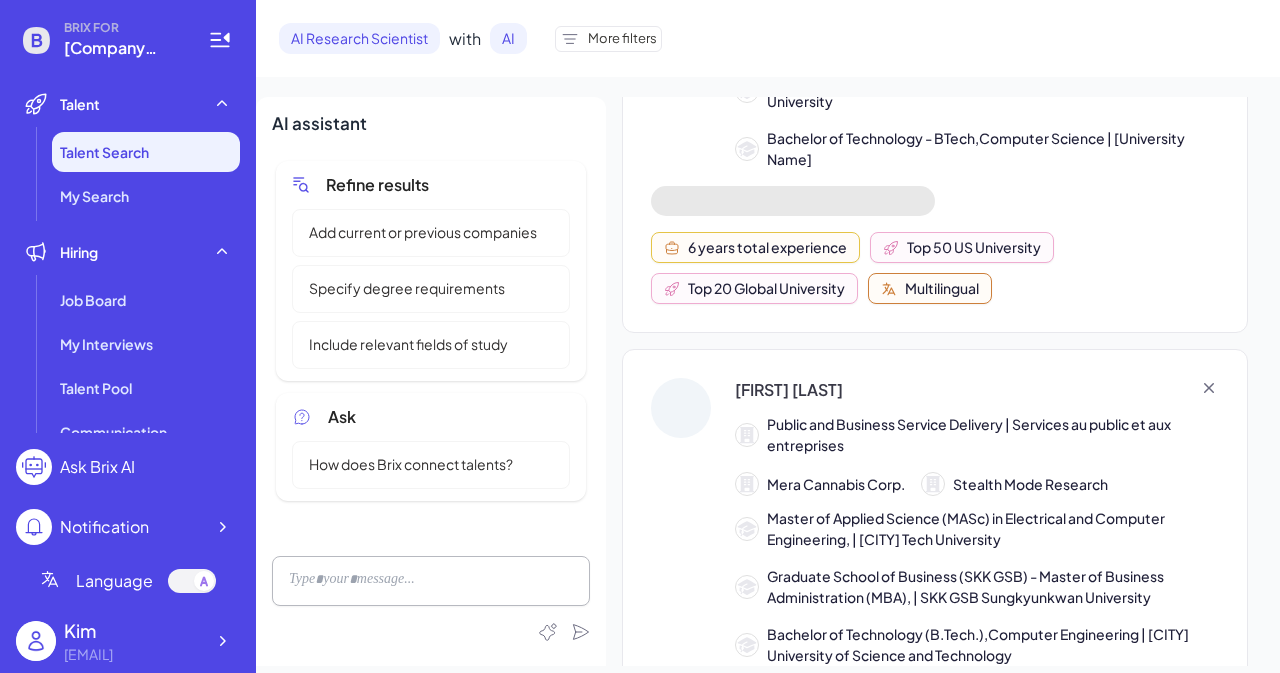 scroll, scrollTop: 200, scrollLeft: 0, axis: vertical 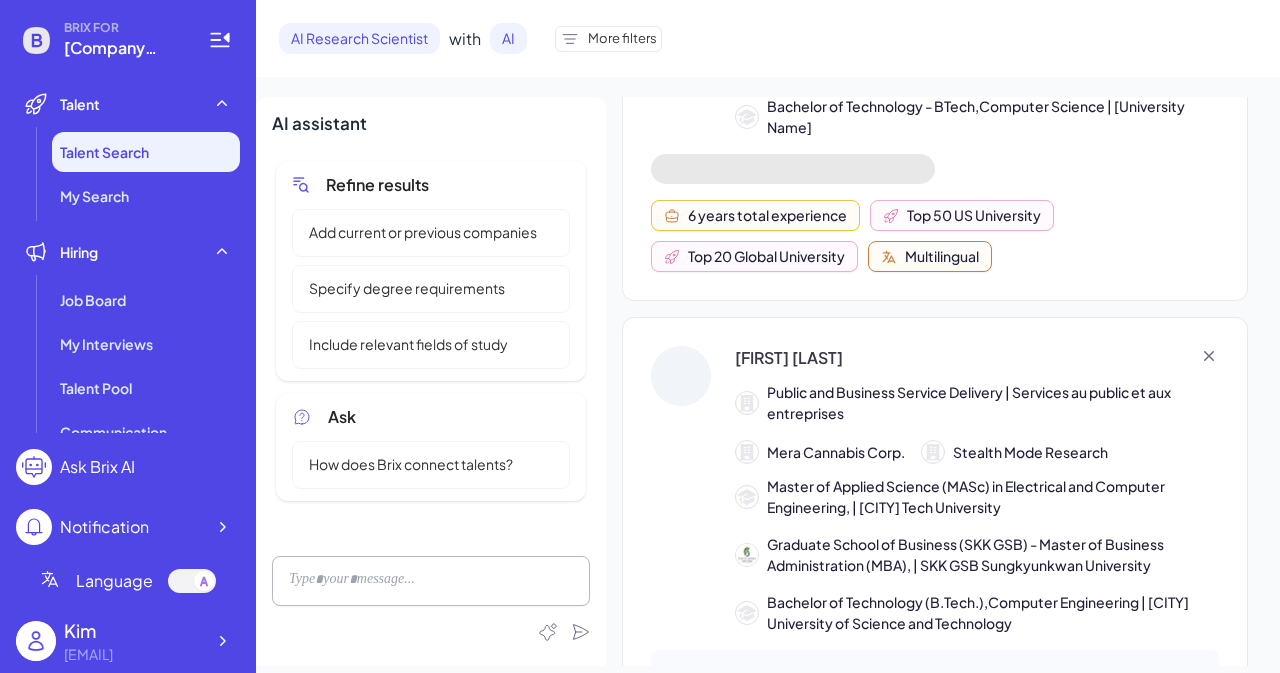 click on "More filters" at bounding box center (622, 39) 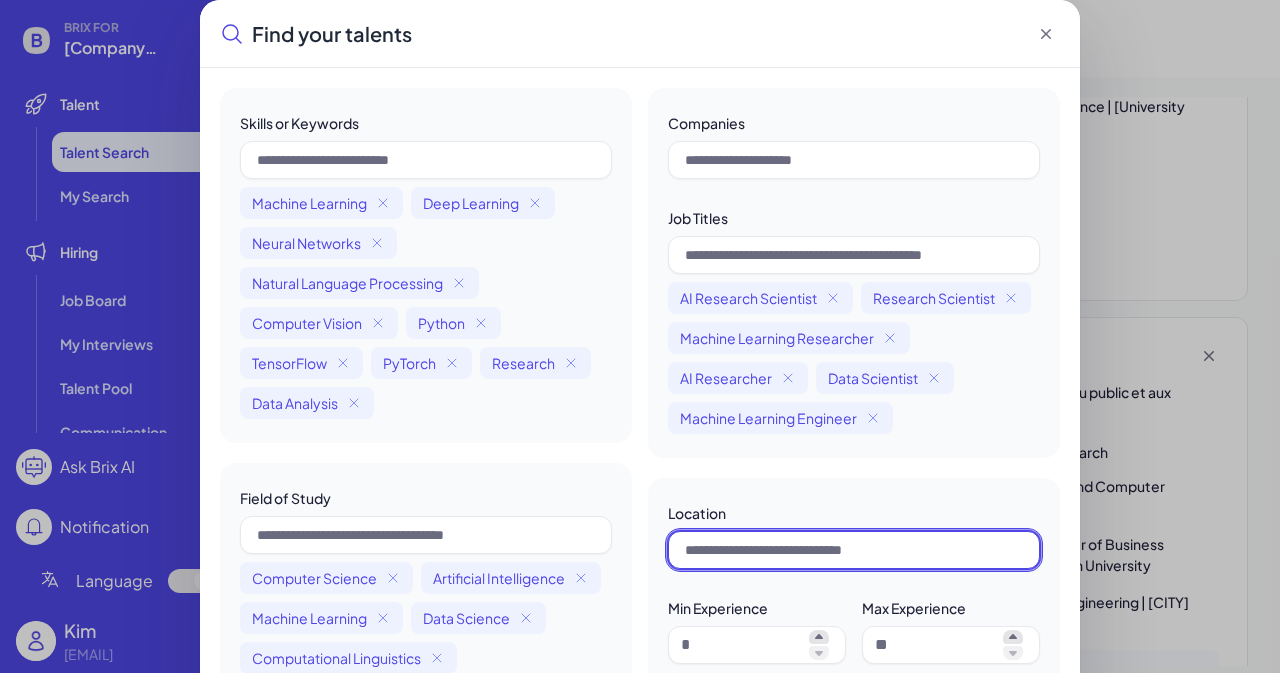 click at bounding box center (854, 550) 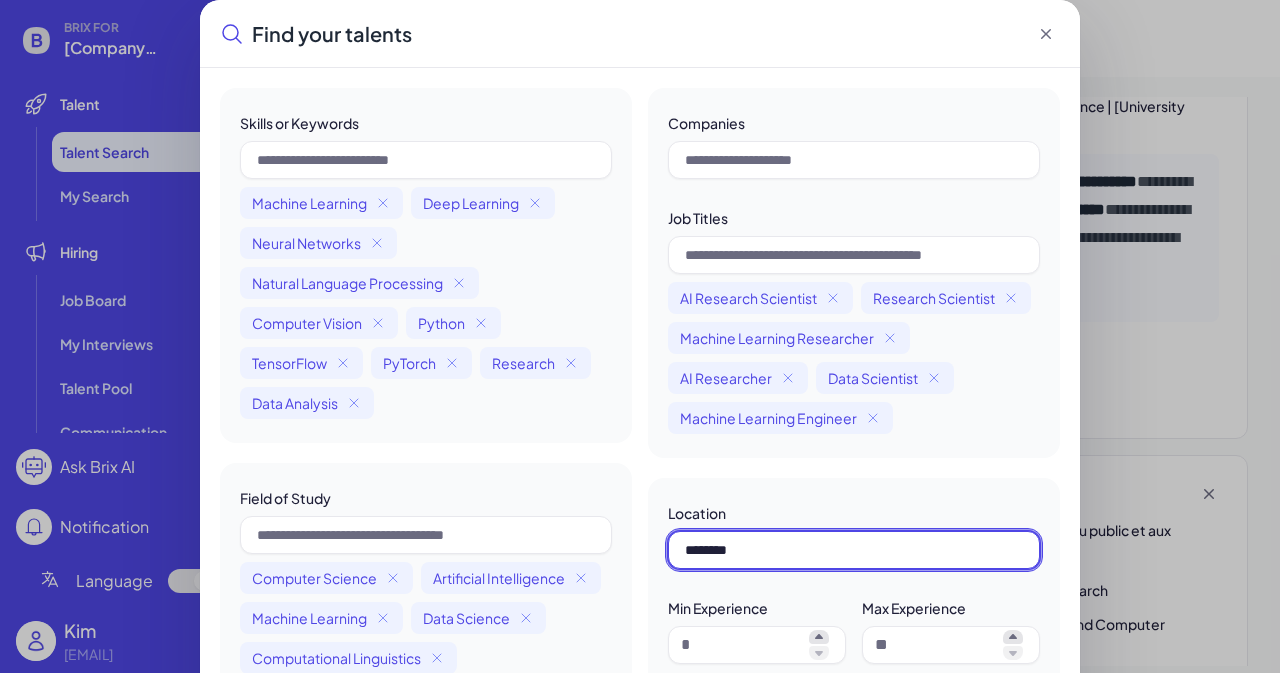 type on "*********" 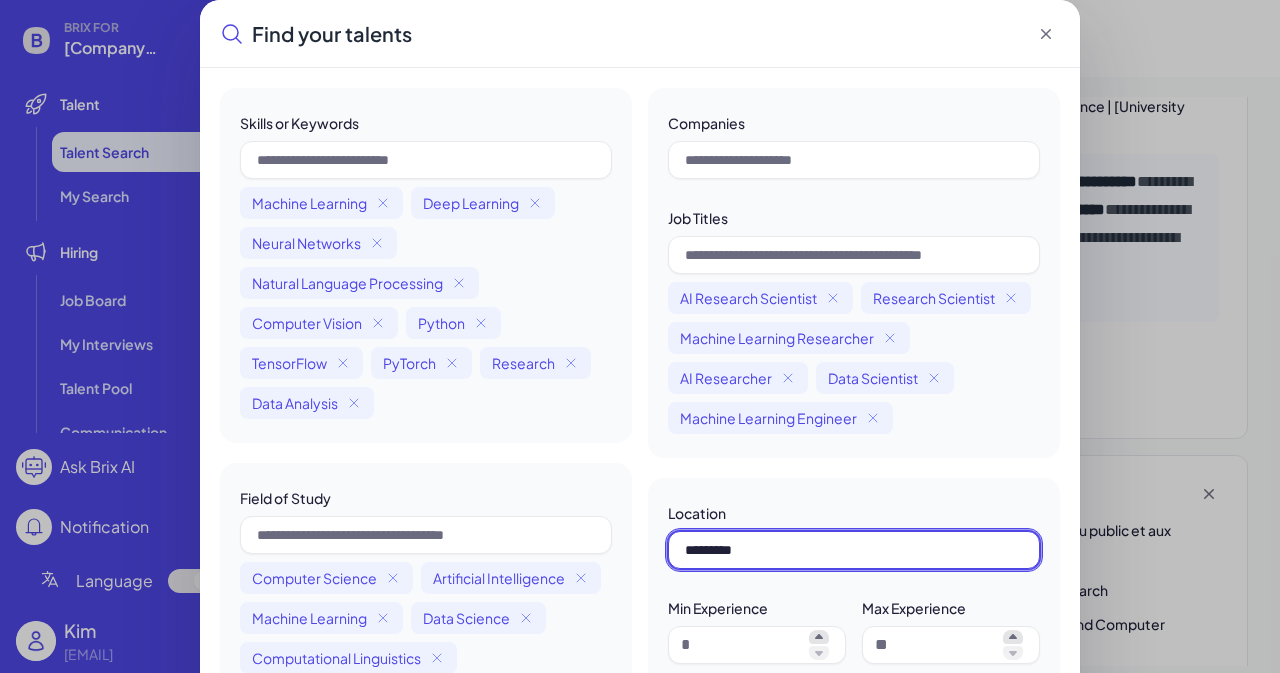 type 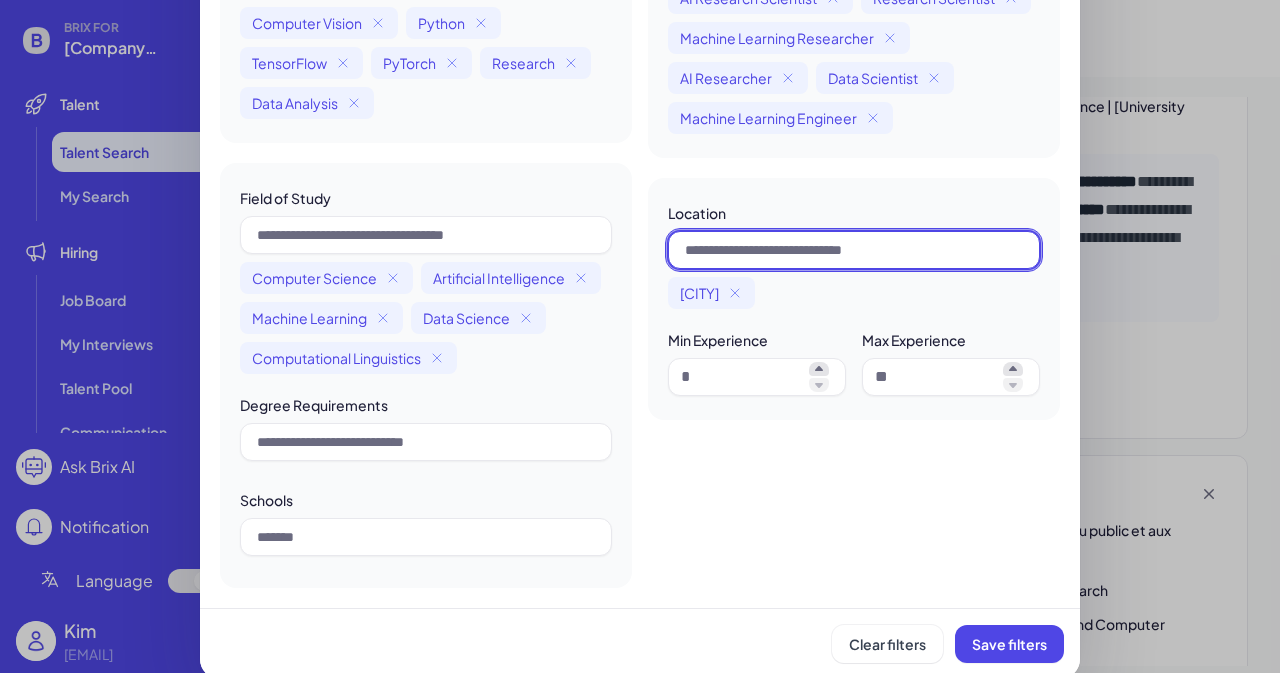 scroll, scrollTop: 309, scrollLeft: 0, axis: vertical 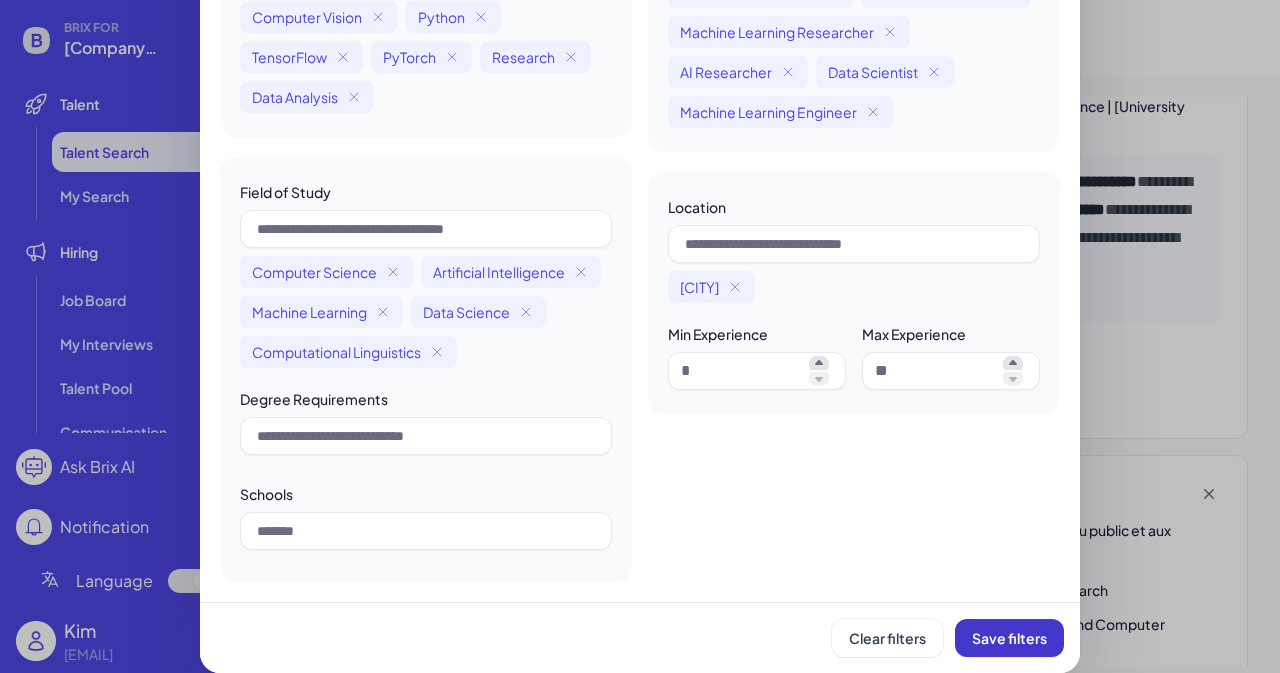 click on "Save filters" at bounding box center (1009, 638) 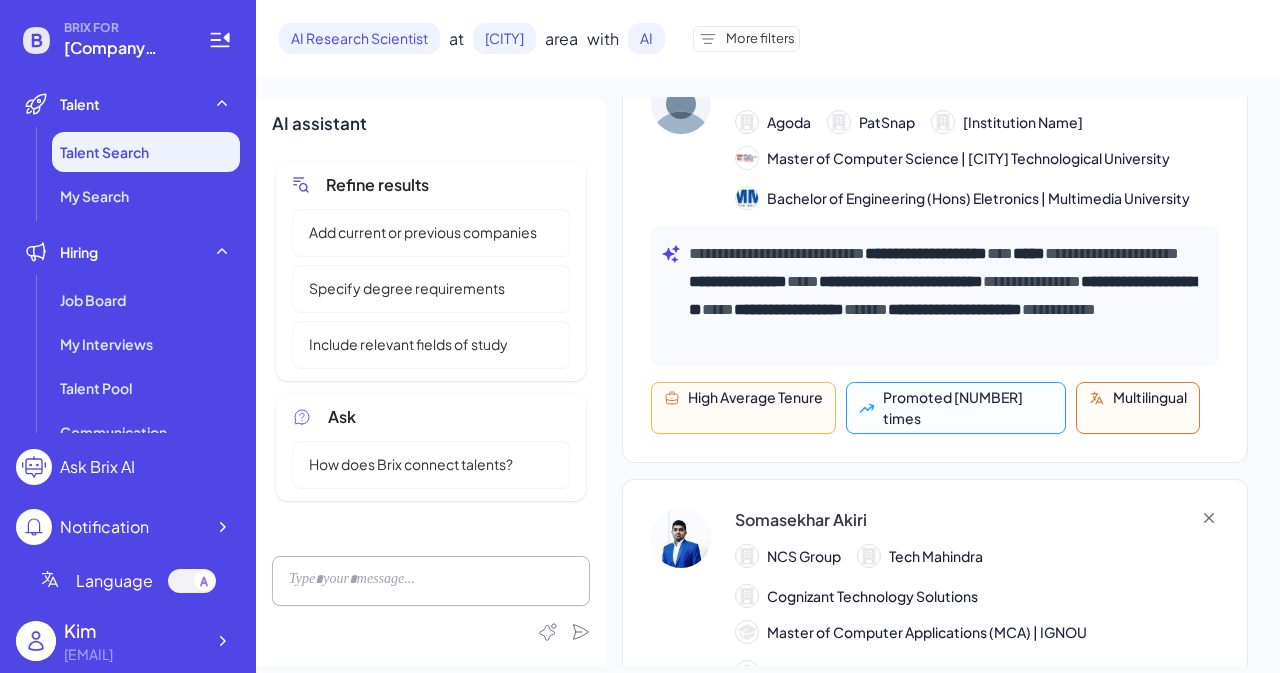 scroll, scrollTop: 1382, scrollLeft: 0, axis: vertical 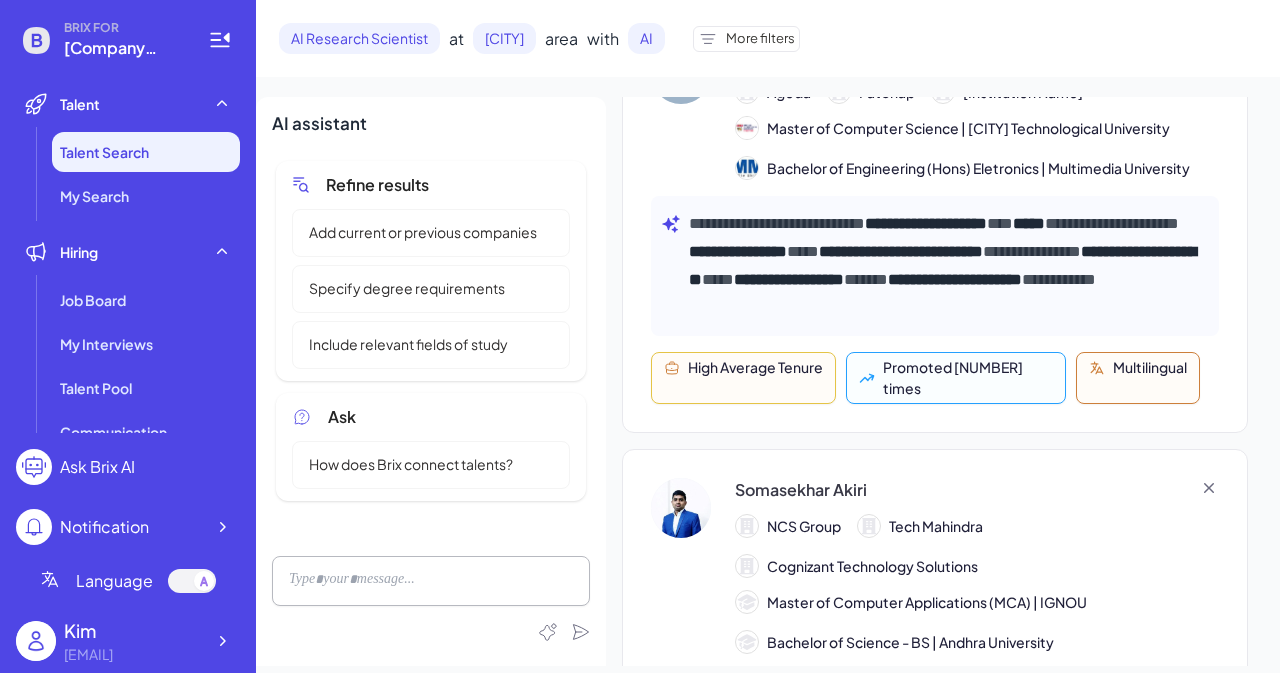 click on "**********" at bounding box center (942, 265) 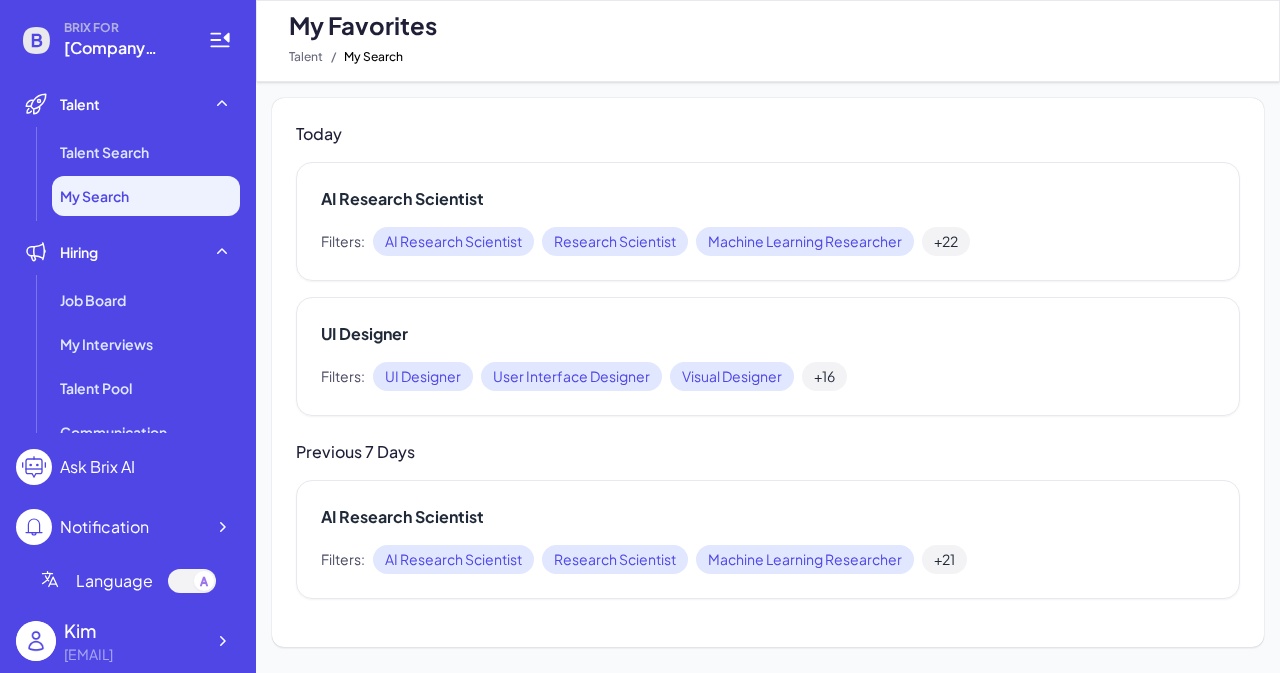 click on "My Search" at bounding box center (146, 196) 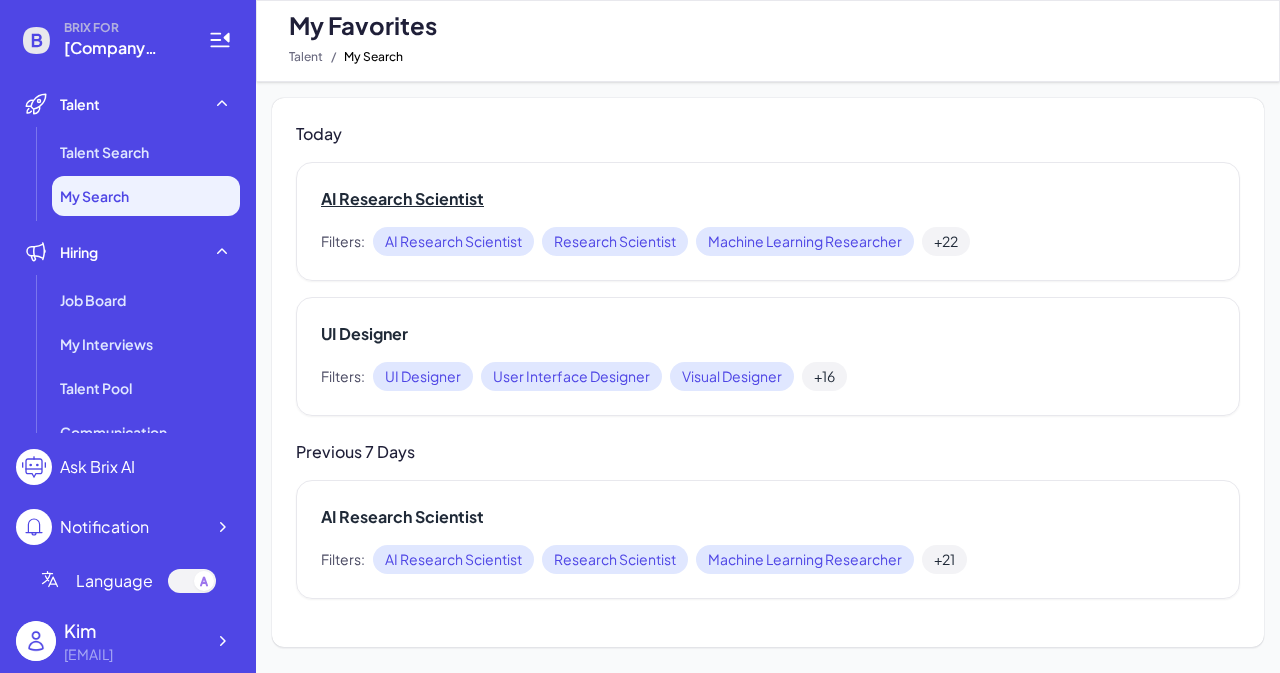click on "AI Research Scientist" at bounding box center (768, 199) 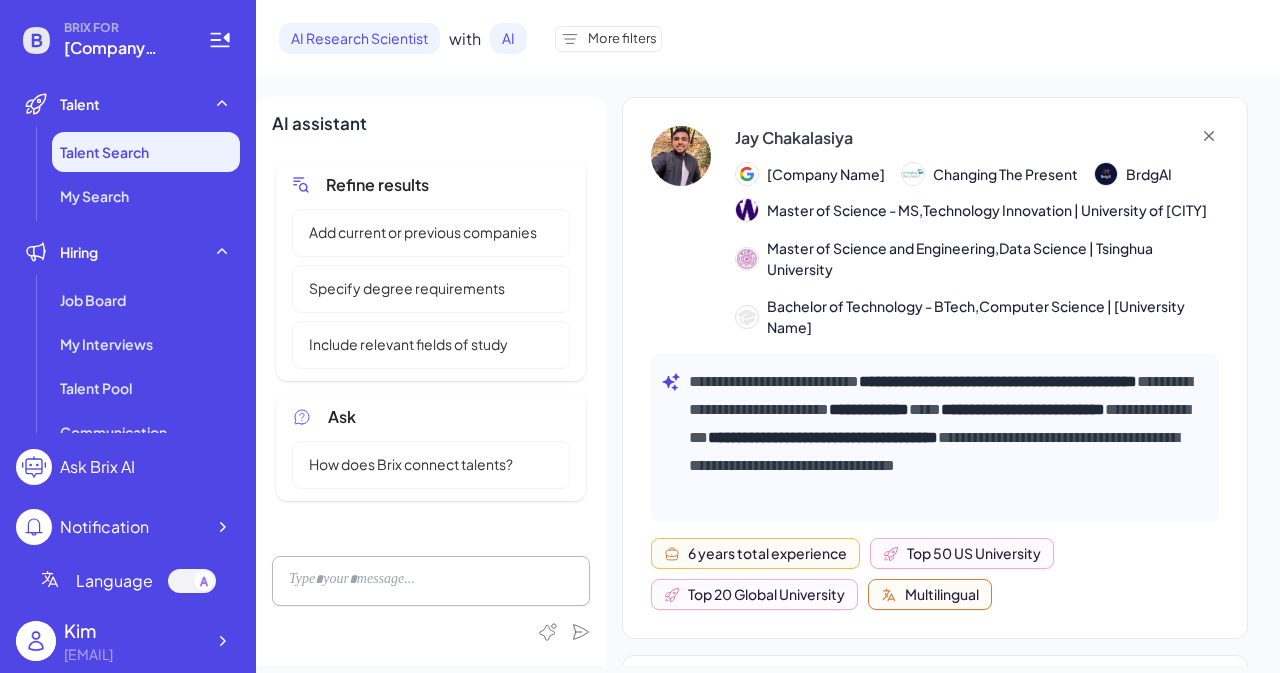 click on "More filters" at bounding box center [608, 39] 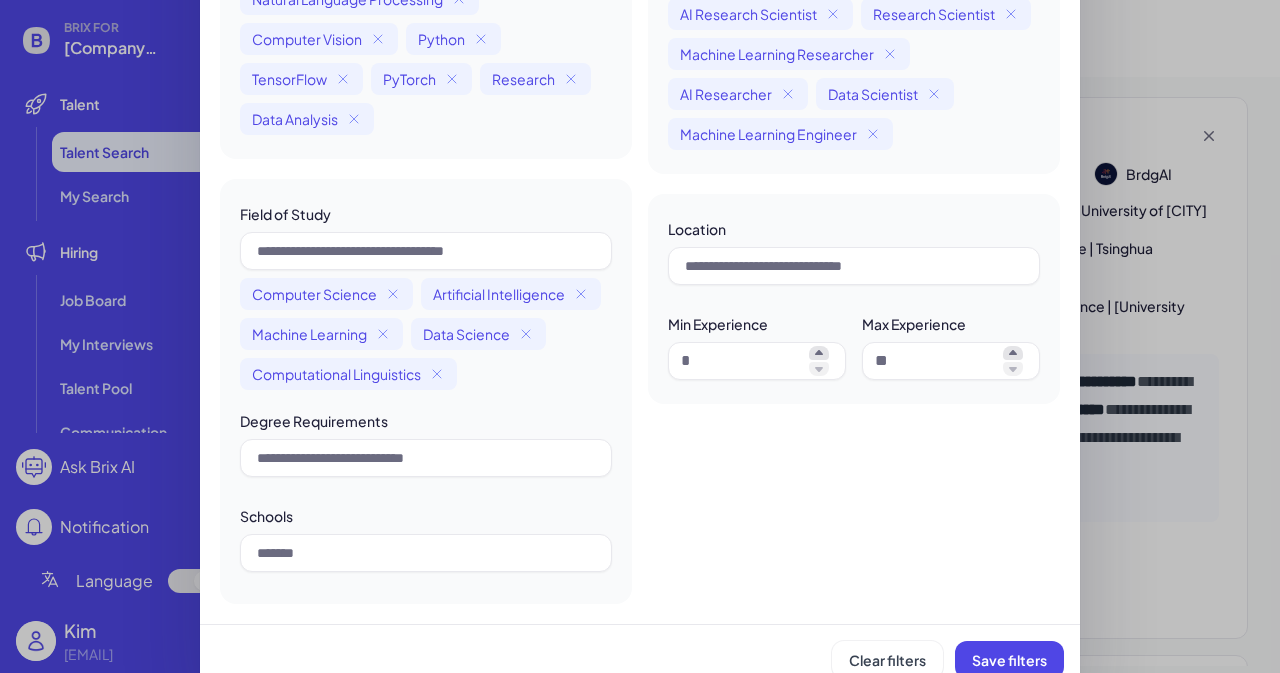 scroll, scrollTop: 300, scrollLeft: 0, axis: vertical 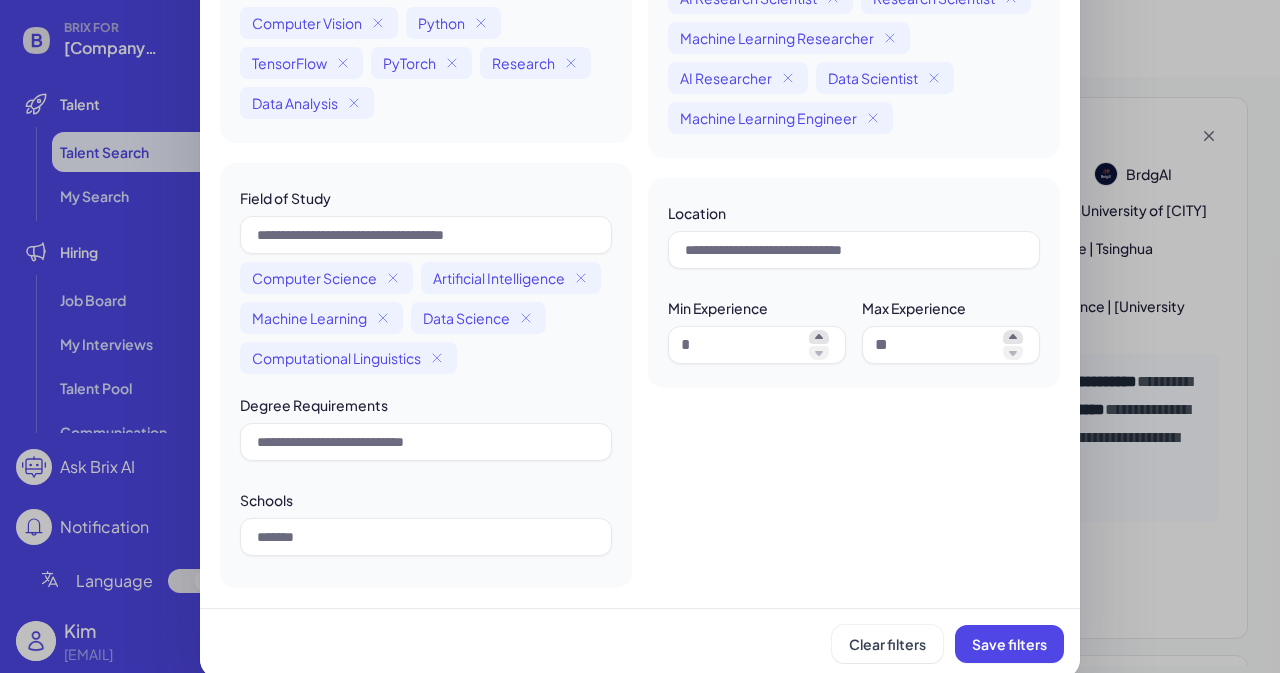 click at bounding box center (854, 254) 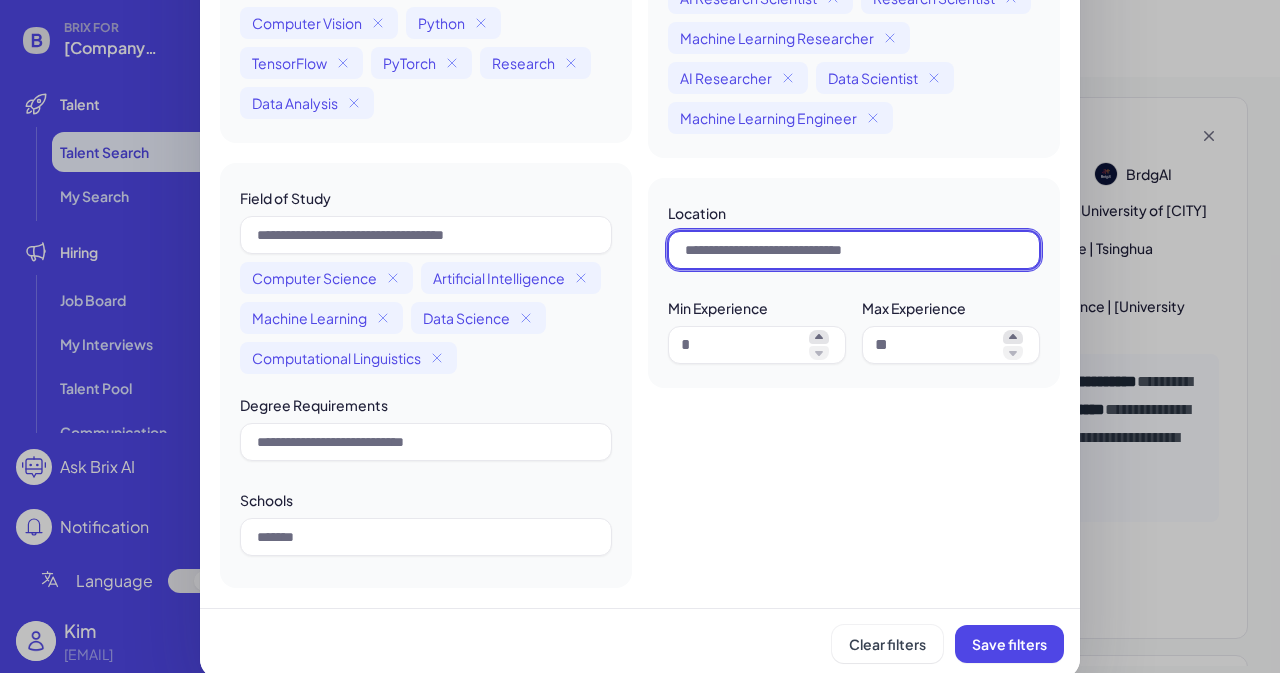click at bounding box center (854, 250) 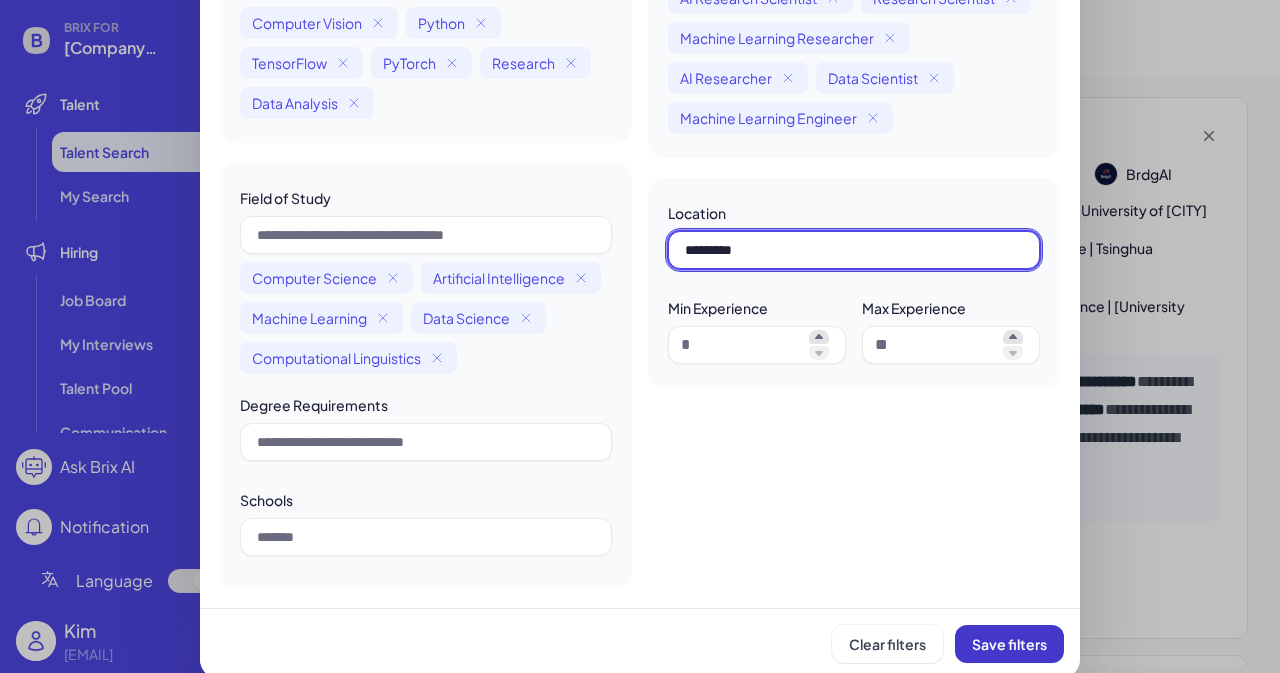 type on "*********" 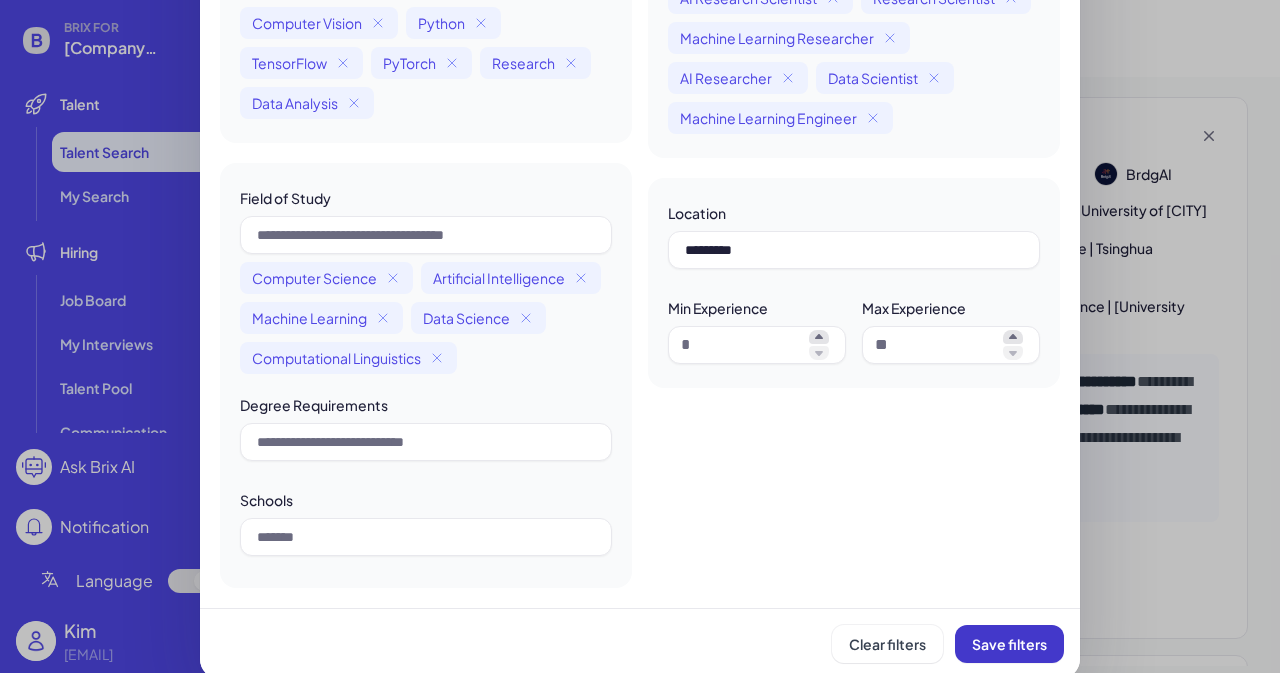 click on "Save filters" at bounding box center [1009, 644] 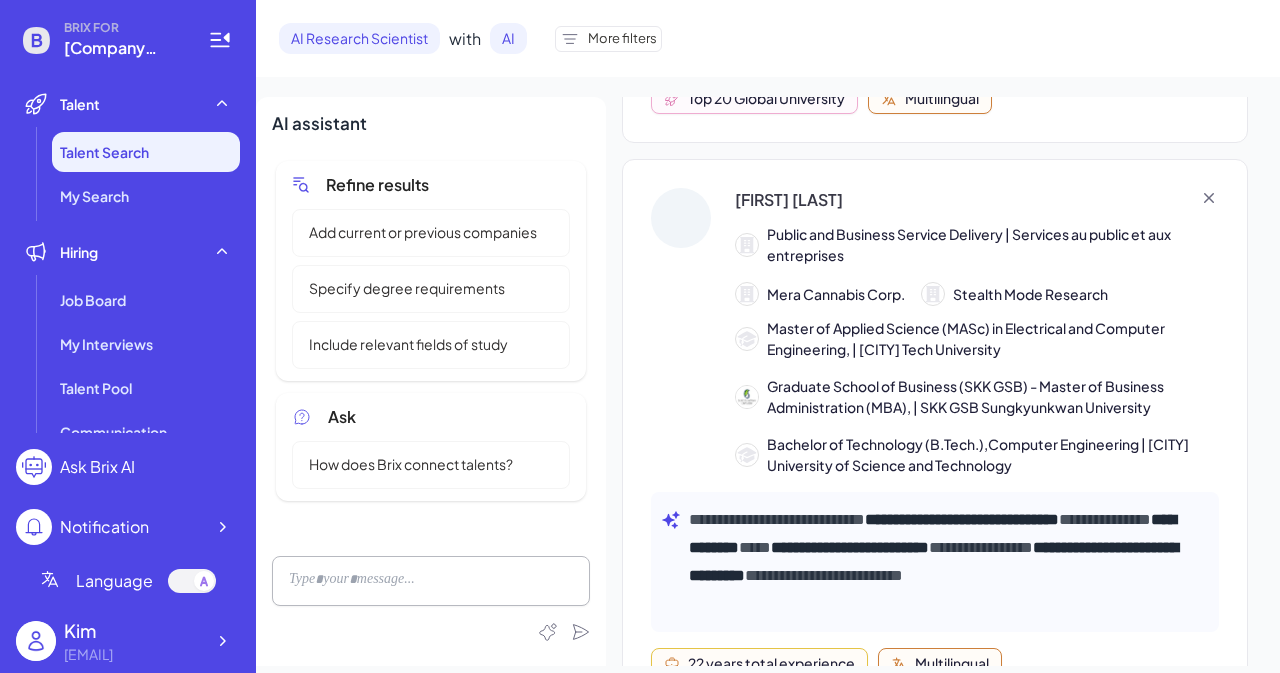 scroll, scrollTop: 500, scrollLeft: 0, axis: vertical 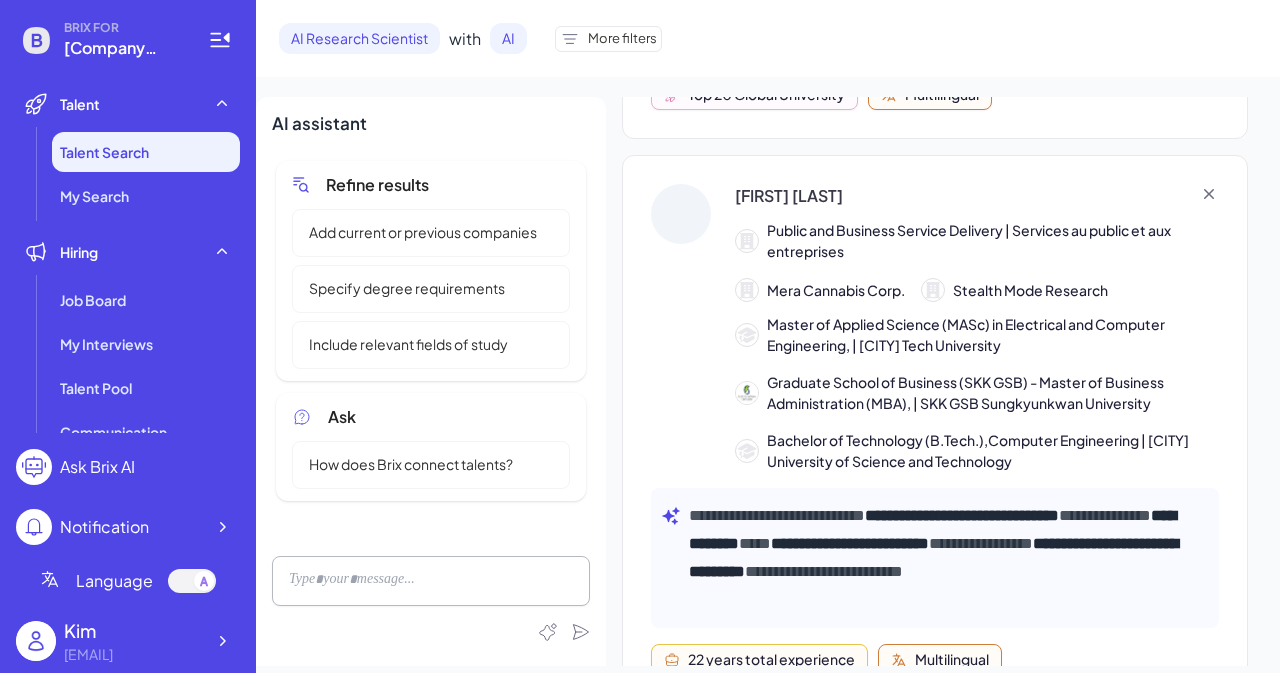 click on "More filters" at bounding box center [622, 39] 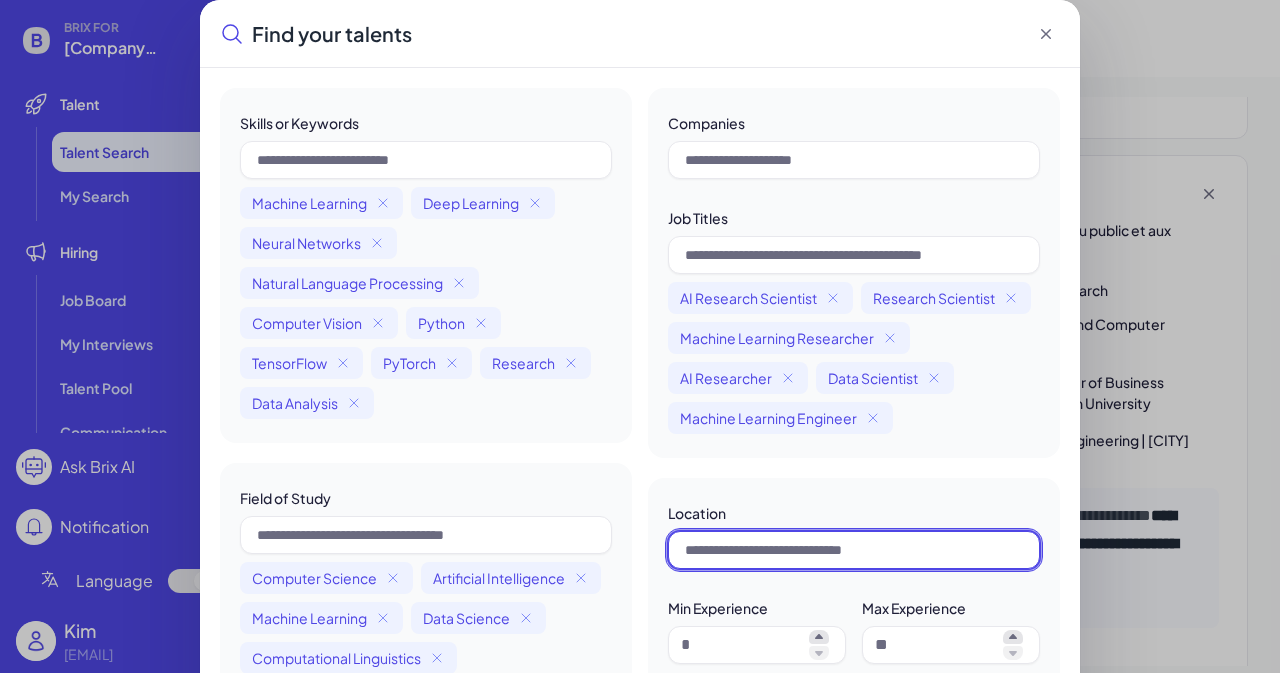 click at bounding box center [854, 550] 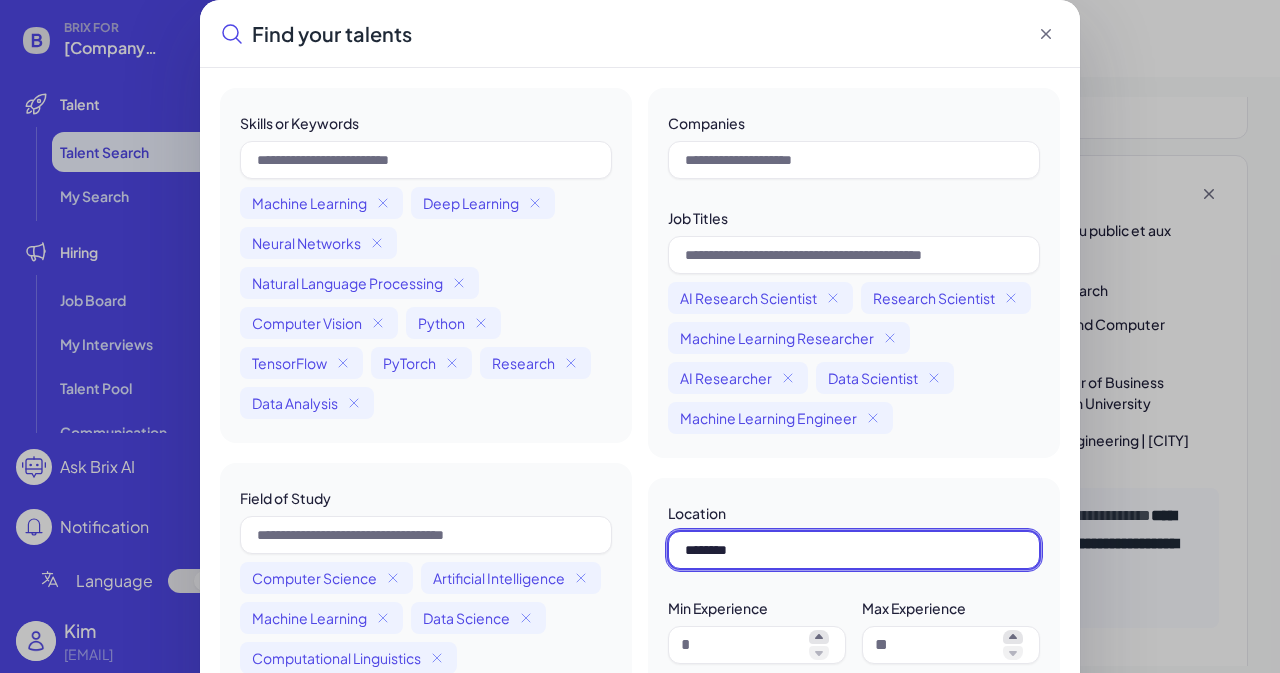 type on "*********" 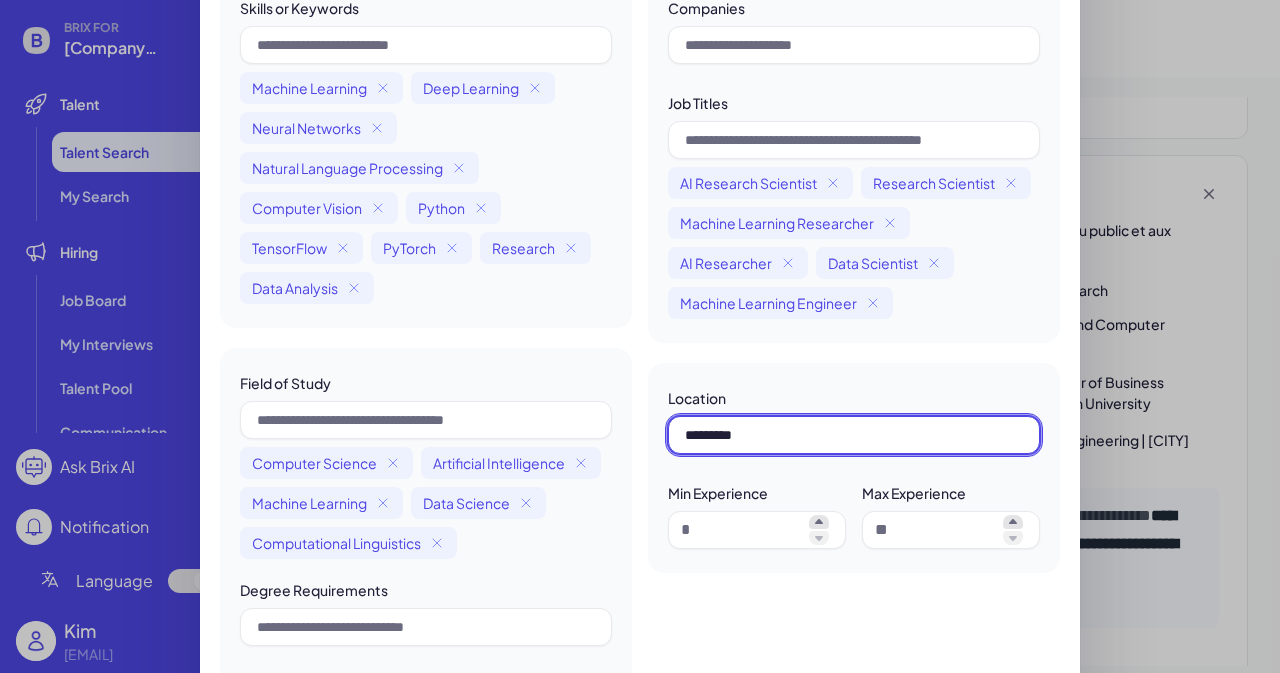 scroll, scrollTop: 200, scrollLeft: 0, axis: vertical 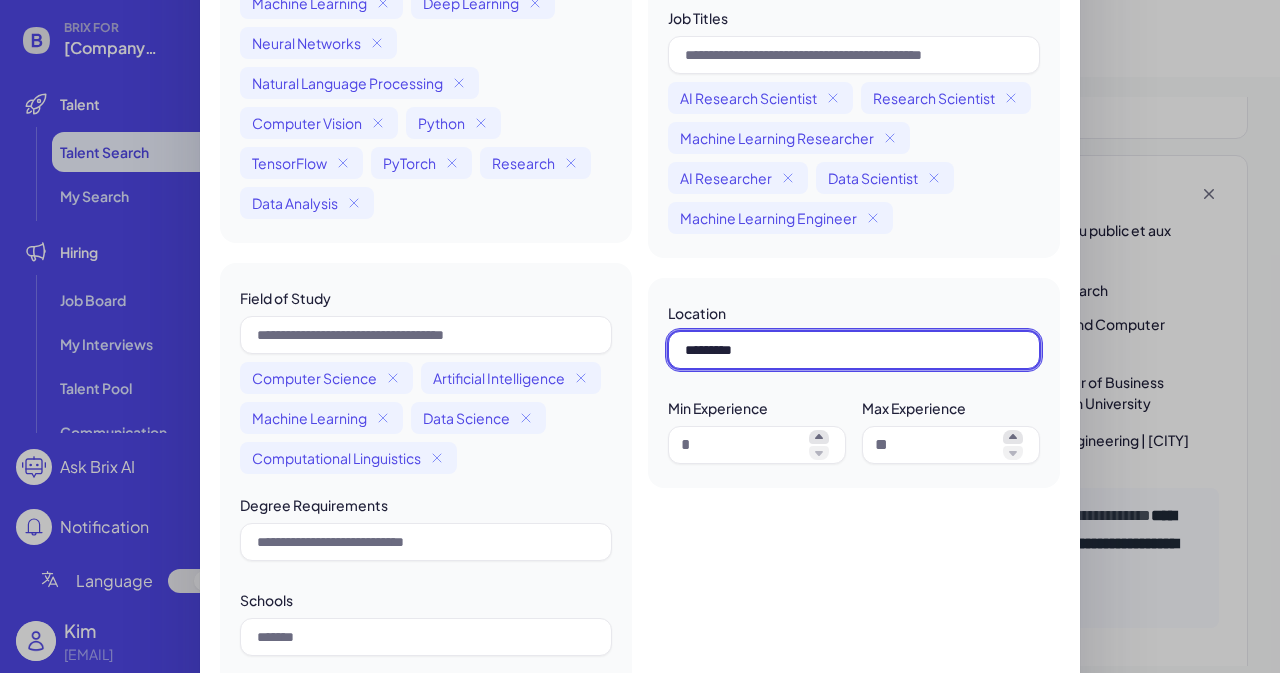 type 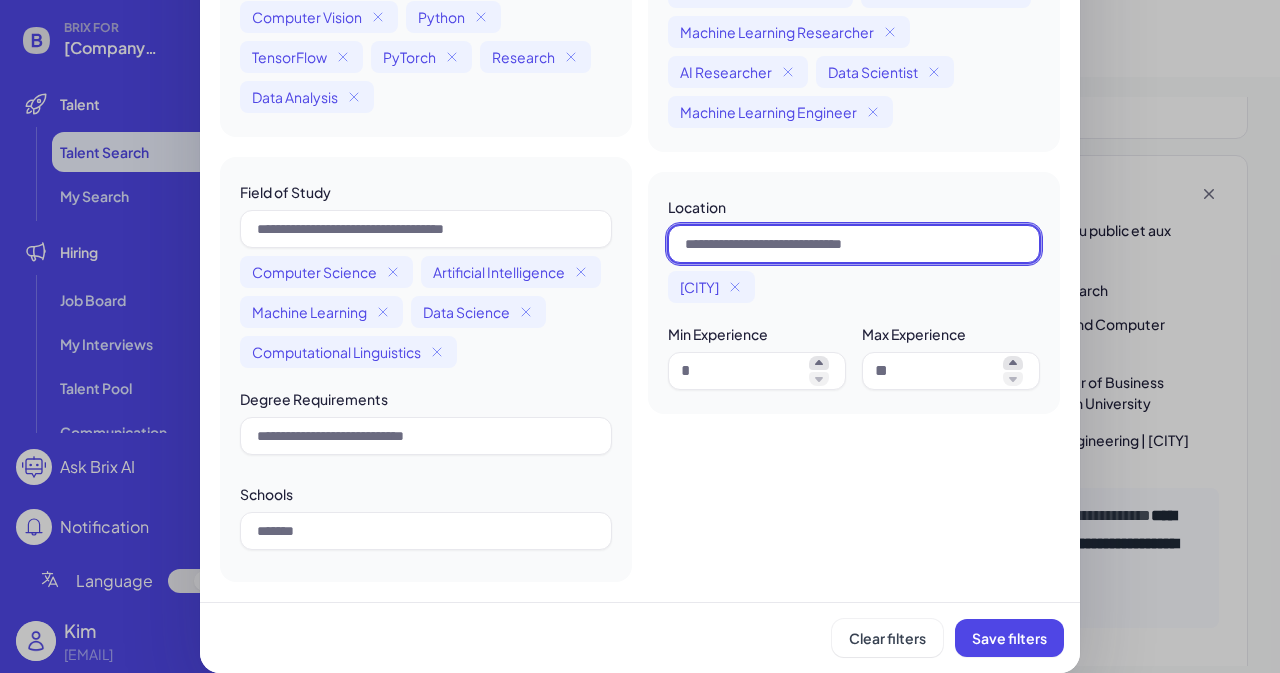 scroll, scrollTop: 309, scrollLeft: 0, axis: vertical 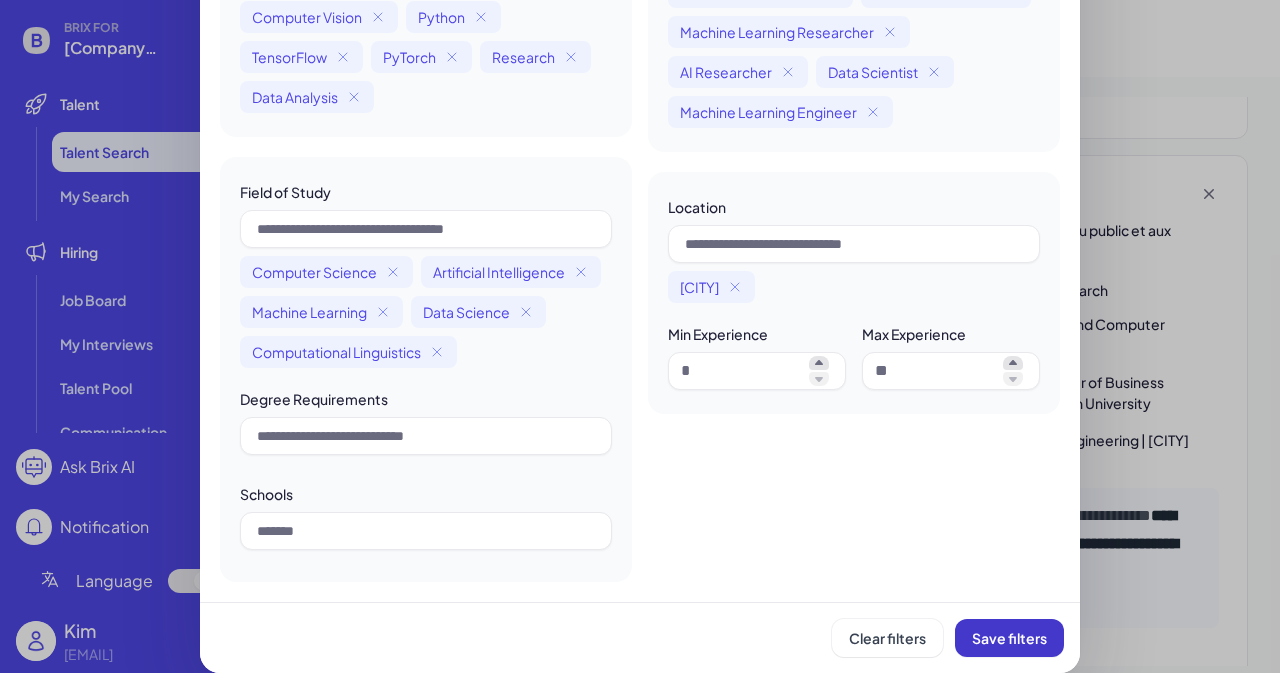 click on "Save filters" at bounding box center [1009, 638] 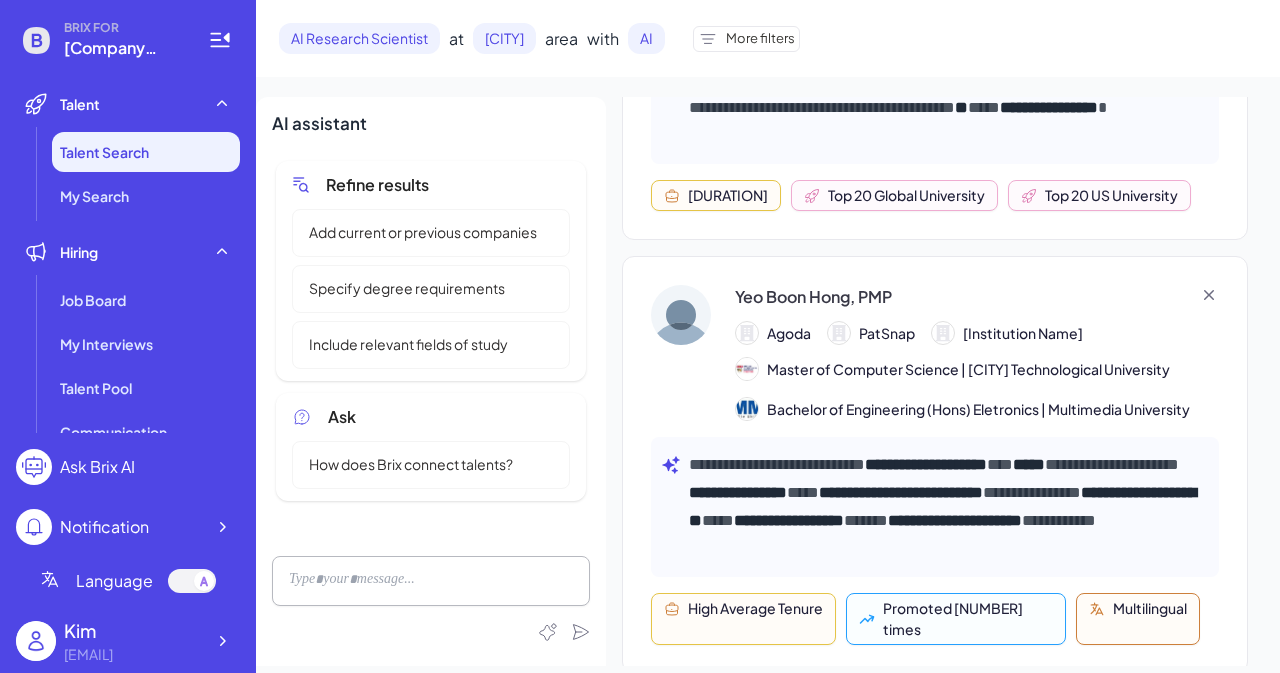 scroll, scrollTop: 1272, scrollLeft: 0, axis: vertical 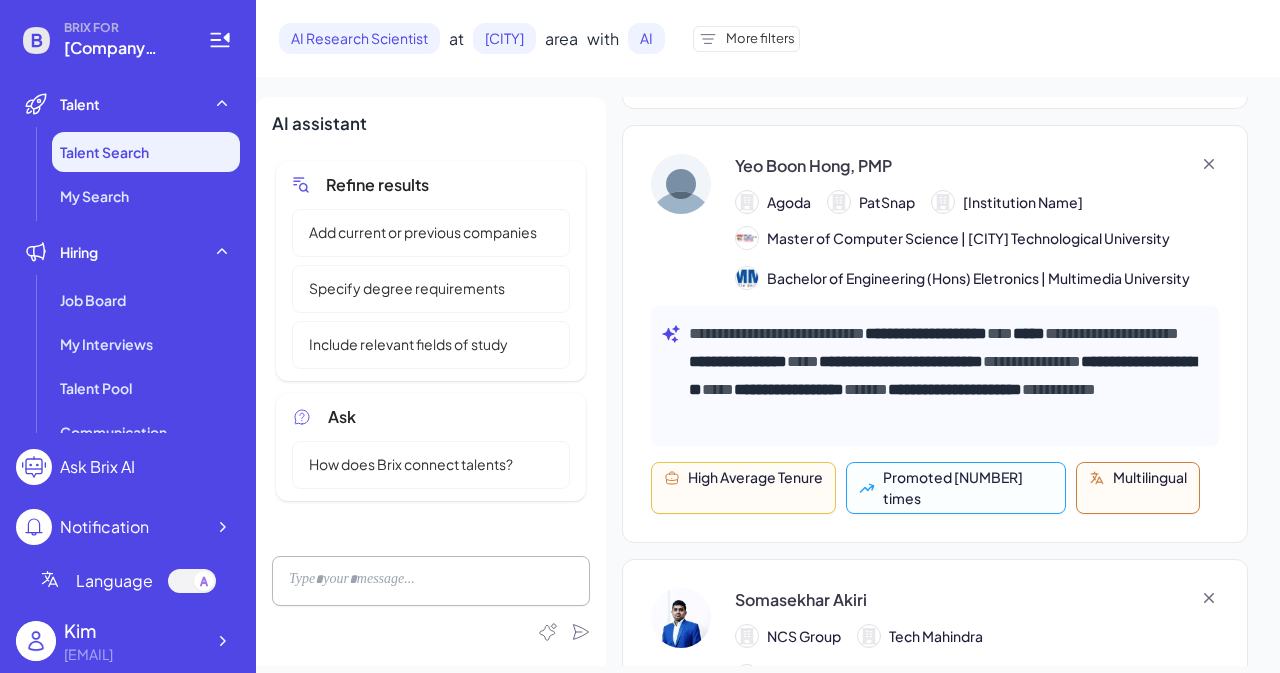 click on "More filters" at bounding box center (760, 39) 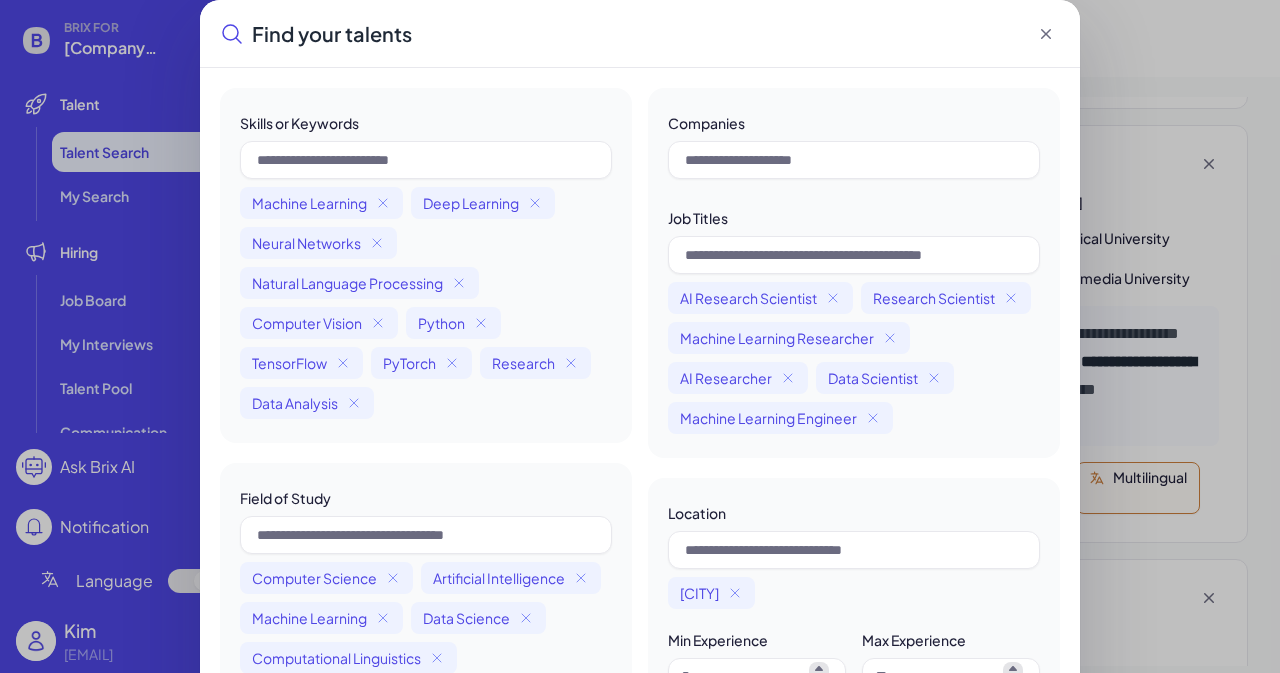 click on "Computer Science" at bounding box center (314, 578) 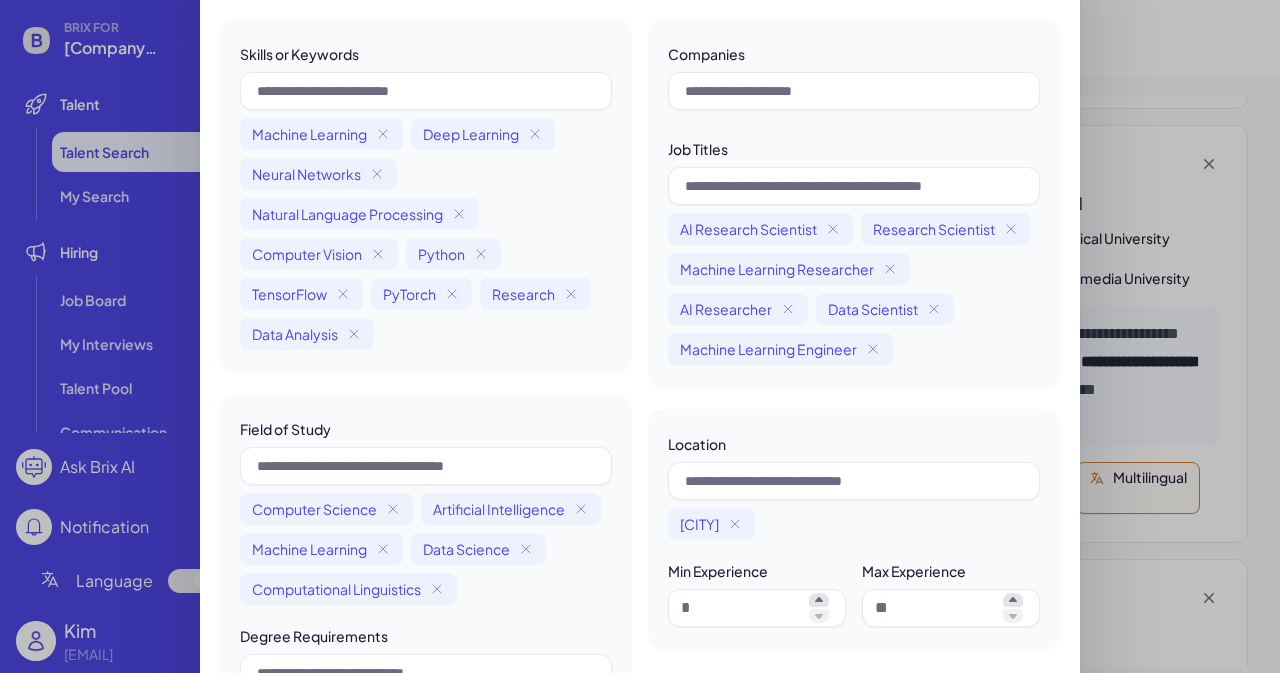 scroll, scrollTop: 100, scrollLeft: 0, axis: vertical 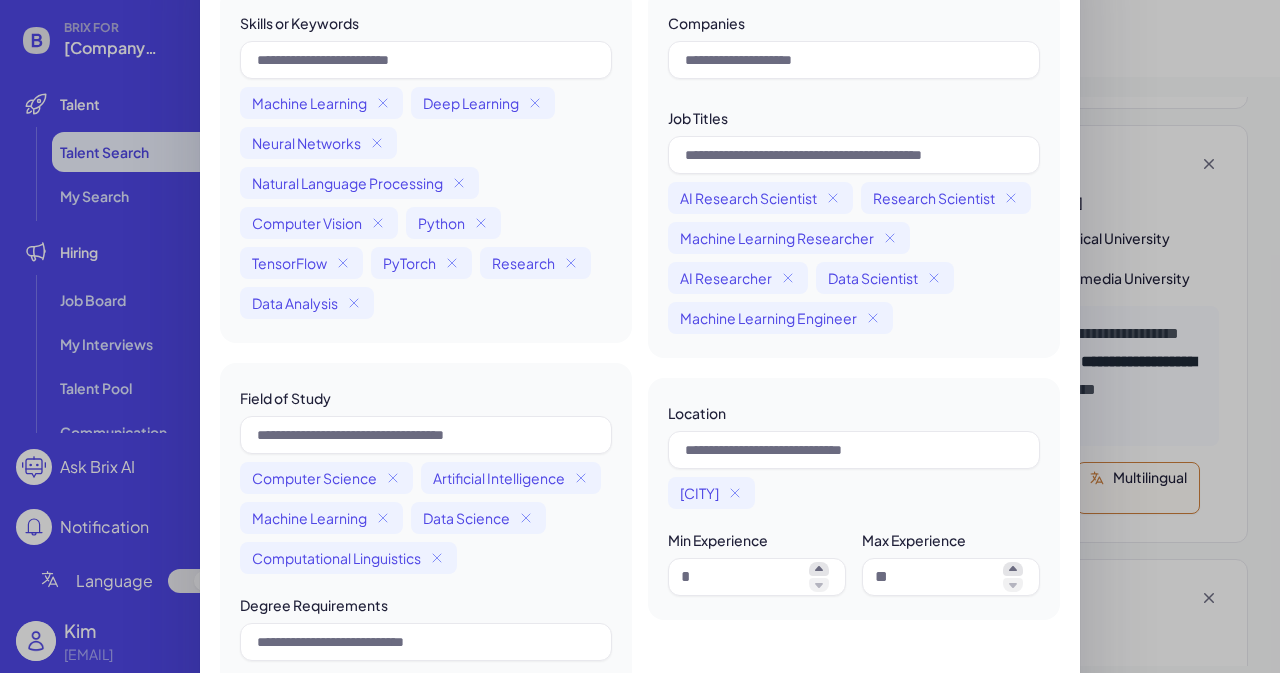 click on "Computer Science" at bounding box center [314, 478] 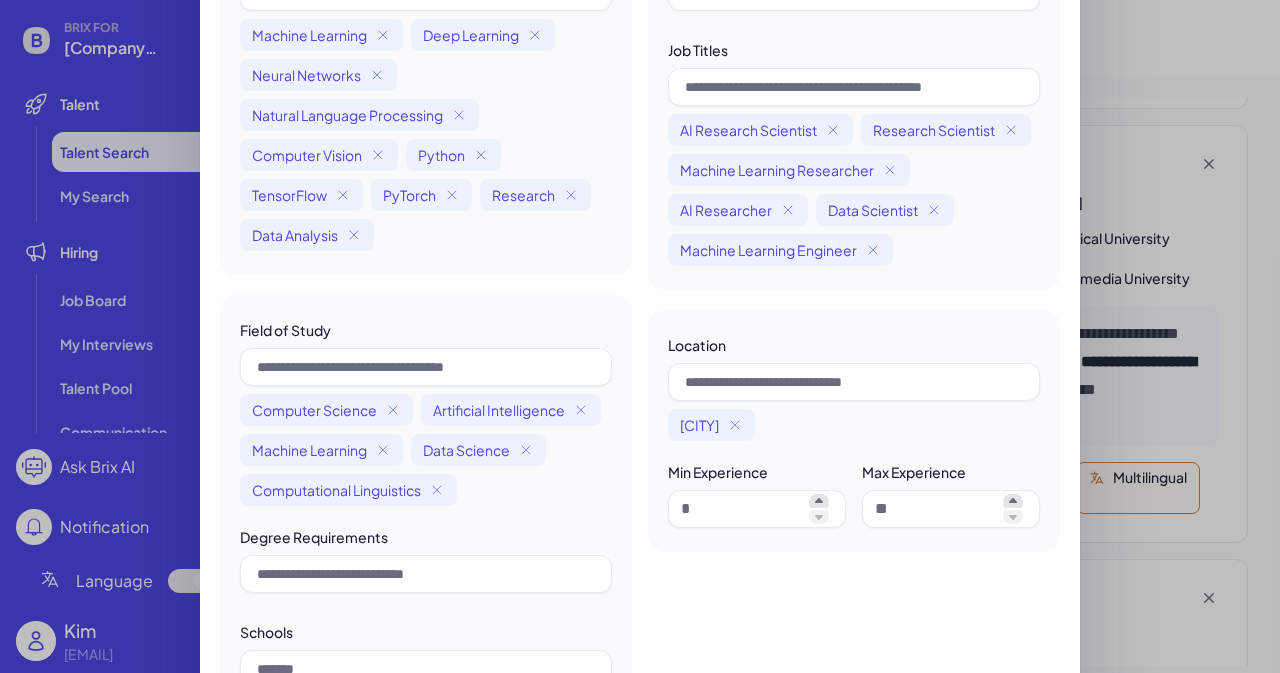 scroll, scrollTop: 200, scrollLeft: 0, axis: vertical 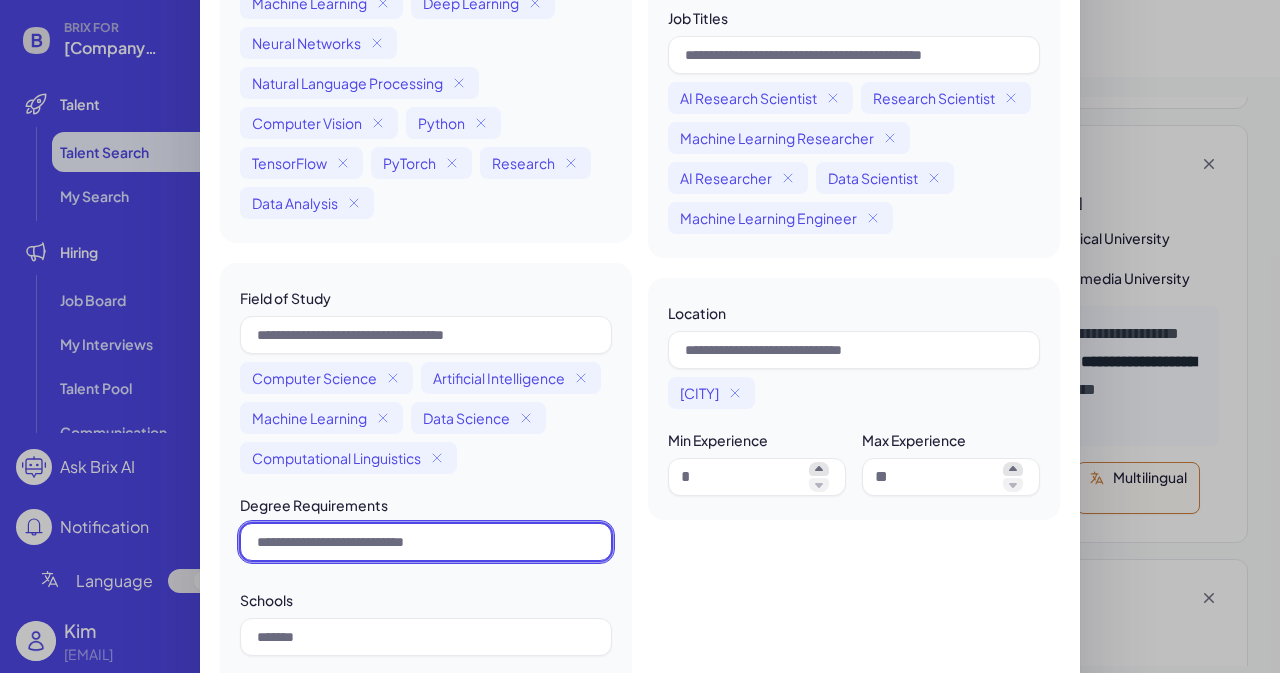 click at bounding box center (426, 542) 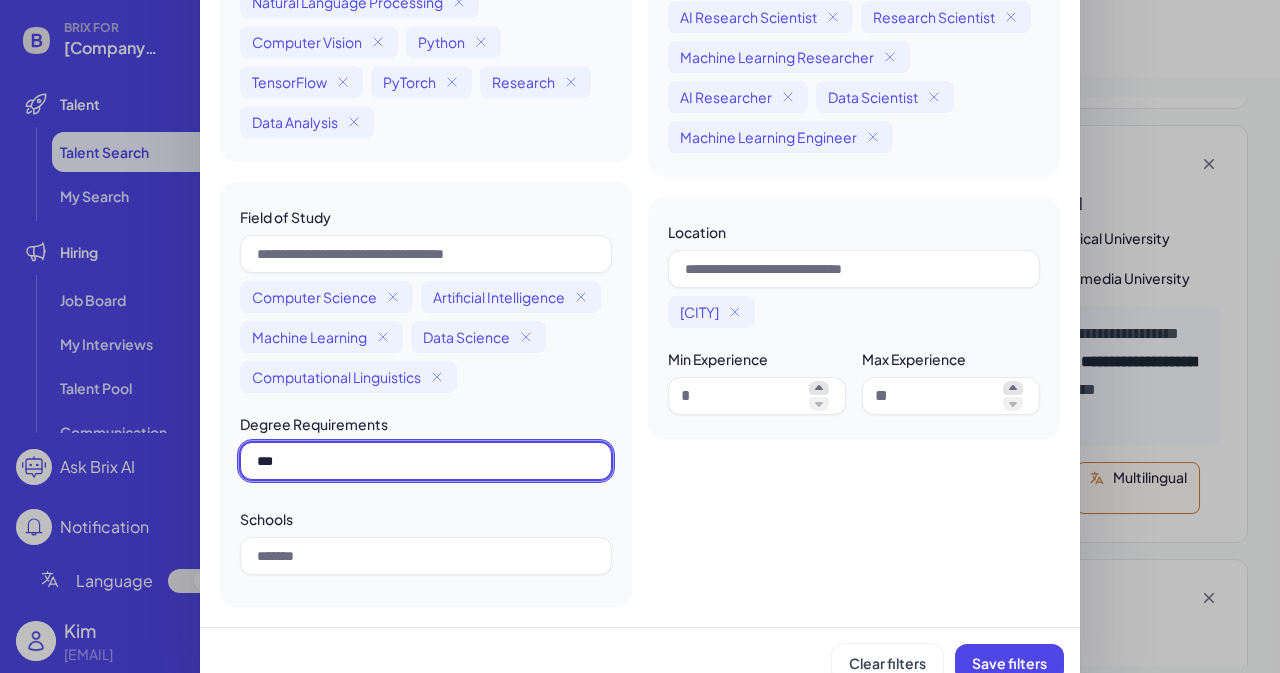 scroll, scrollTop: 309, scrollLeft: 0, axis: vertical 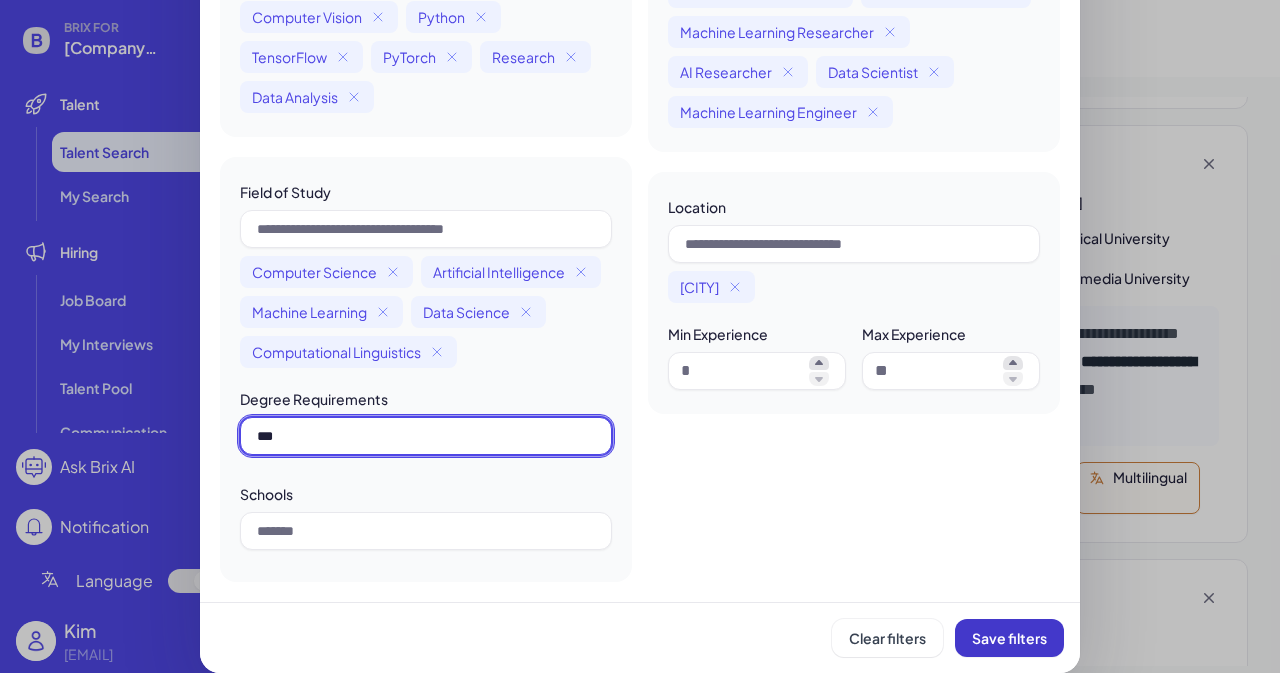 type on "***" 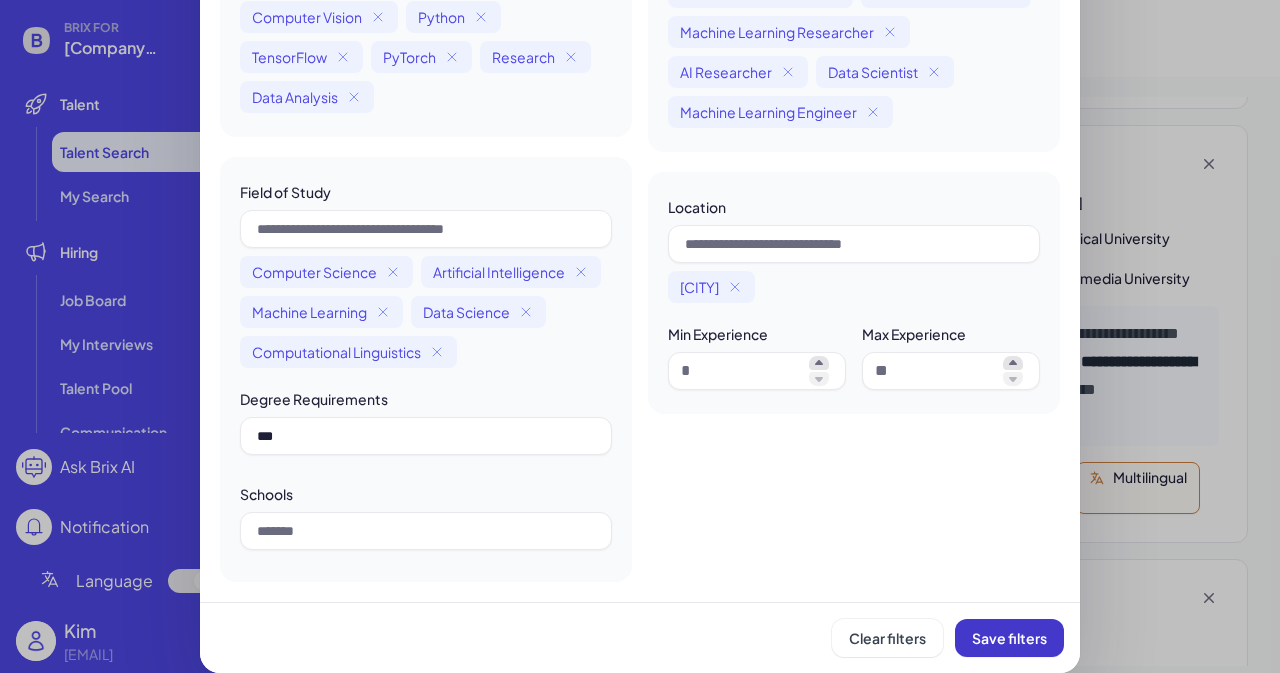click on "Save filters" at bounding box center [1009, 638] 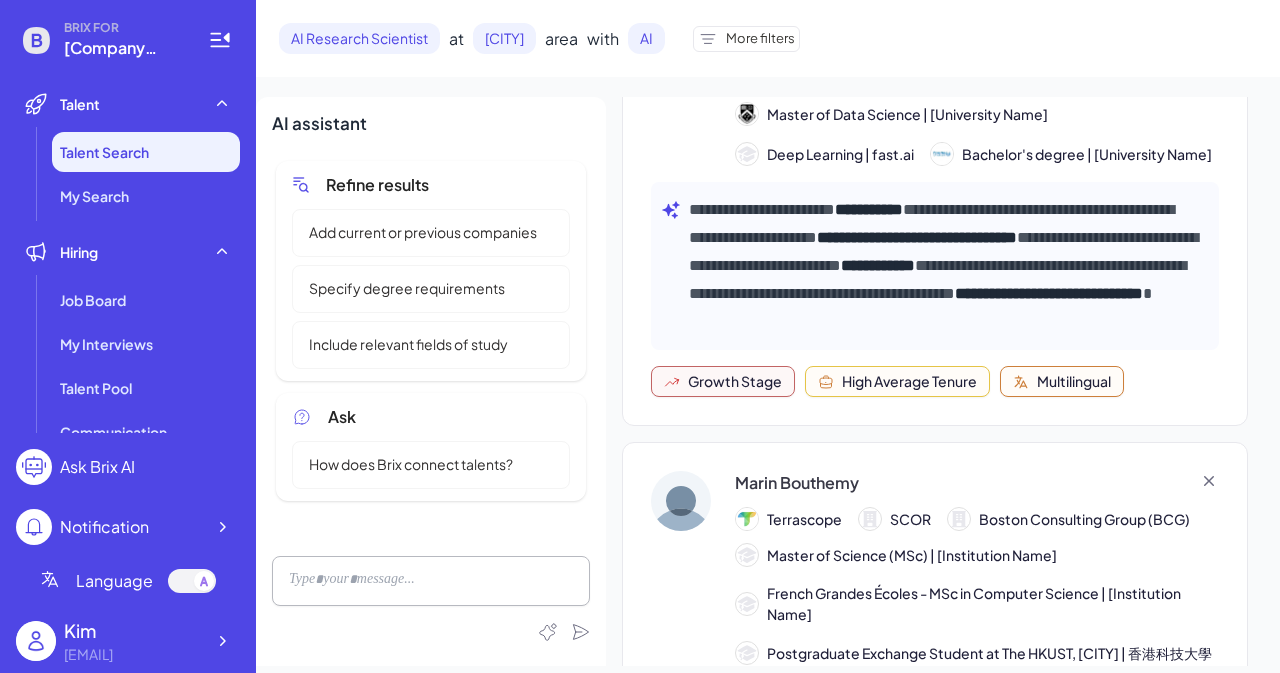 scroll, scrollTop: 2400, scrollLeft: 0, axis: vertical 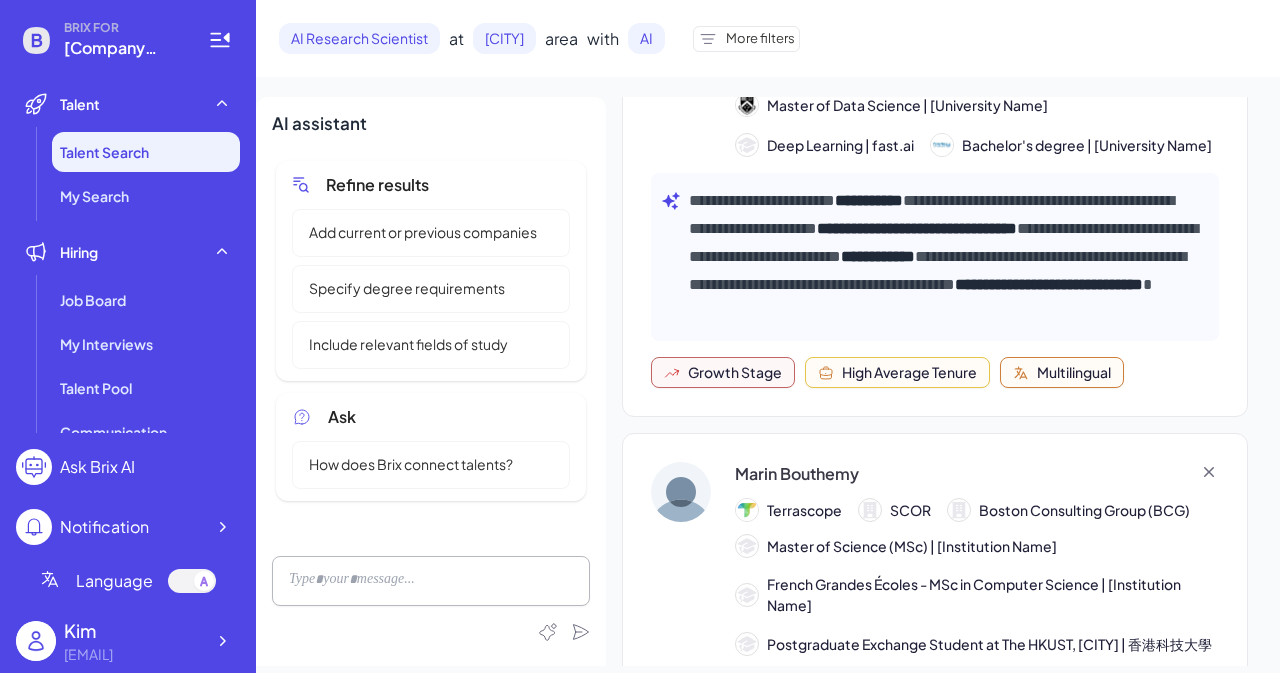 click on "More filters" at bounding box center [760, 39] 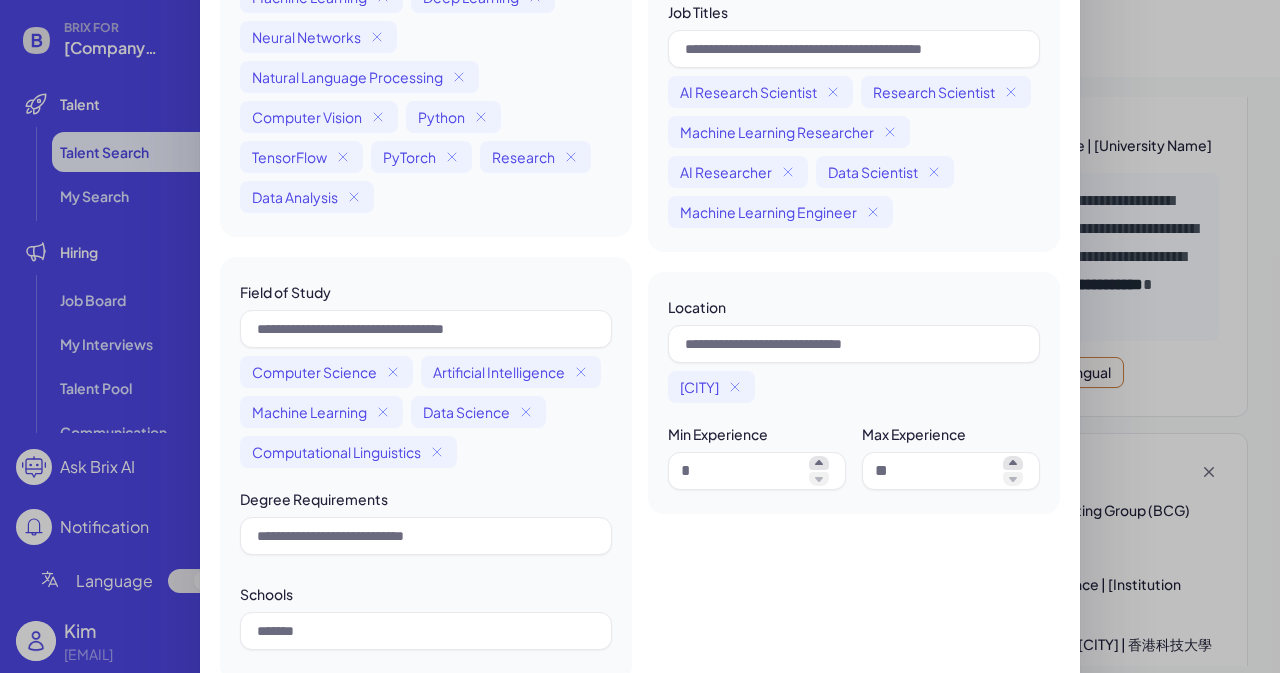 scroll, scrollTop: 309, scrollLeft: 0, axis: vertical 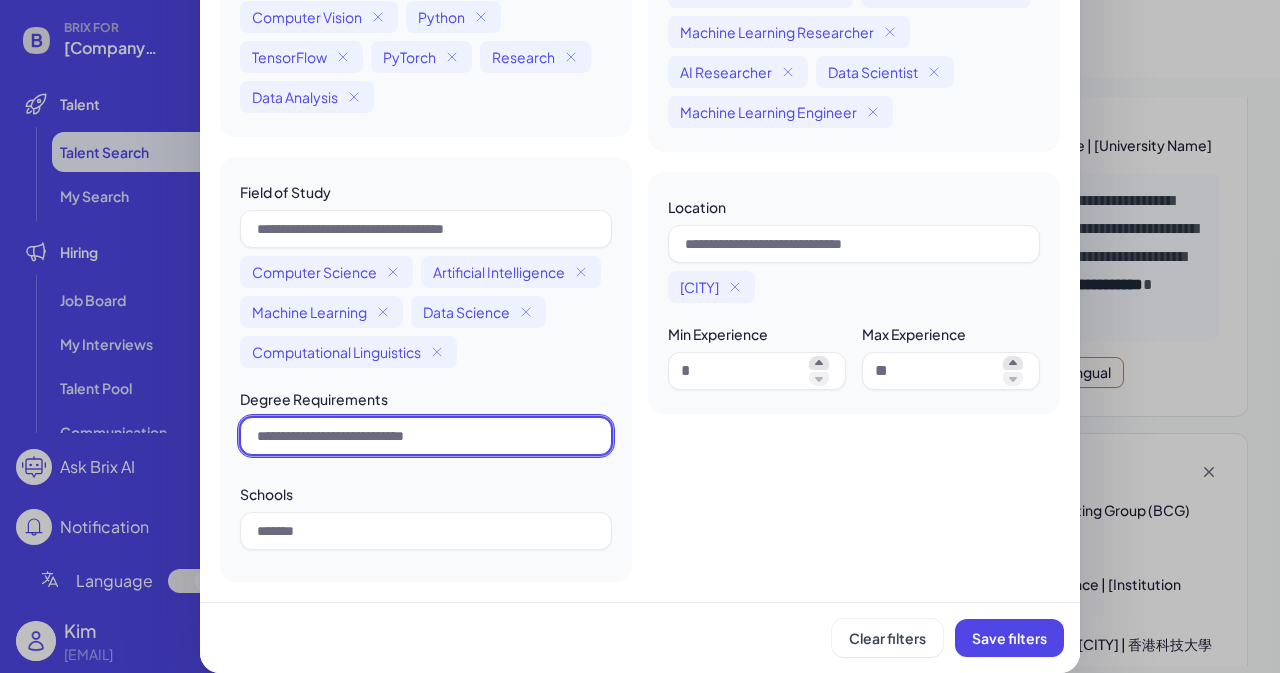 drag, startPoint x: 459, startPoint y: 435, endPoint x: 377, endPoint y: 432, distance: 82.05486 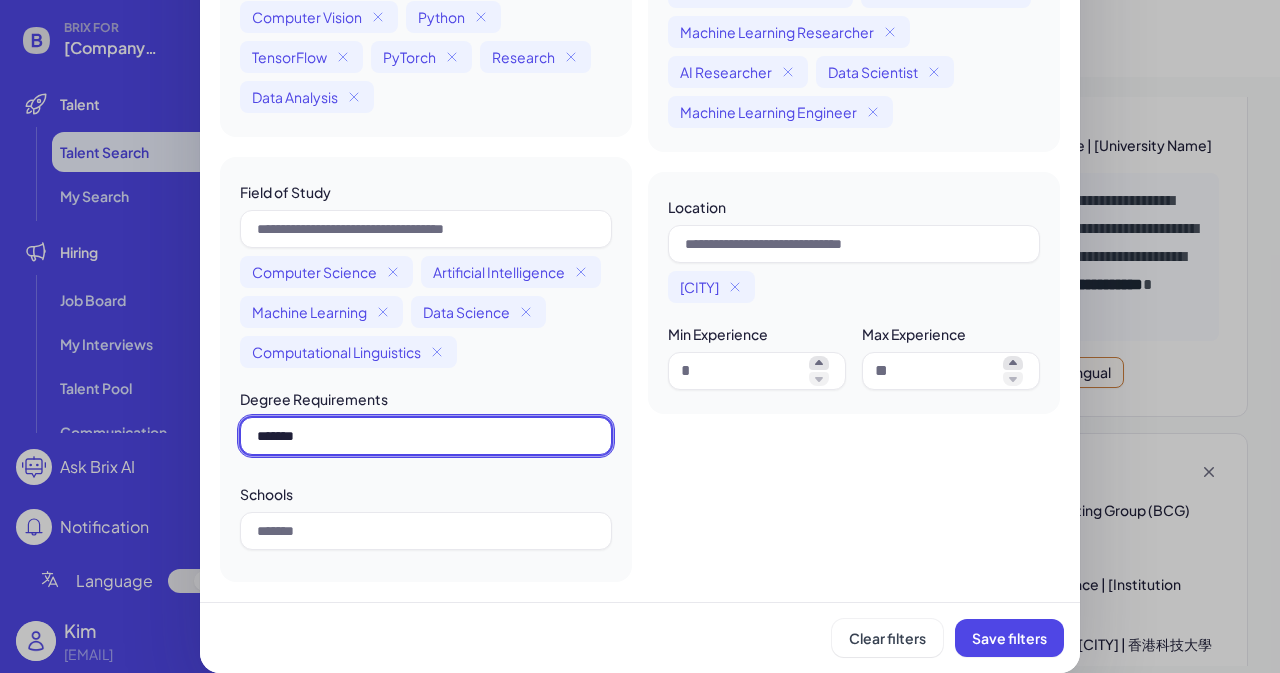 click on "*******" at bounding box center [426, 436] 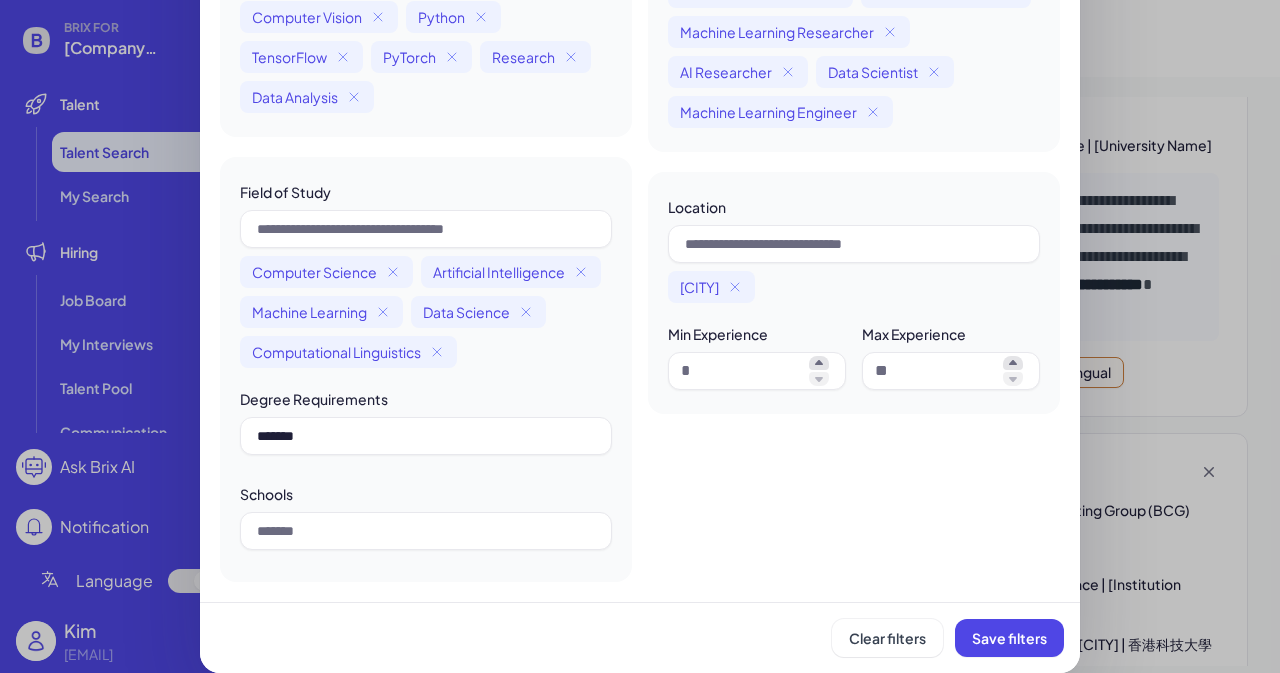 drag, startPoint x: 273, startPoint y: 434, endPoint x: 442, endPoint y: 497, distance: 180.36075 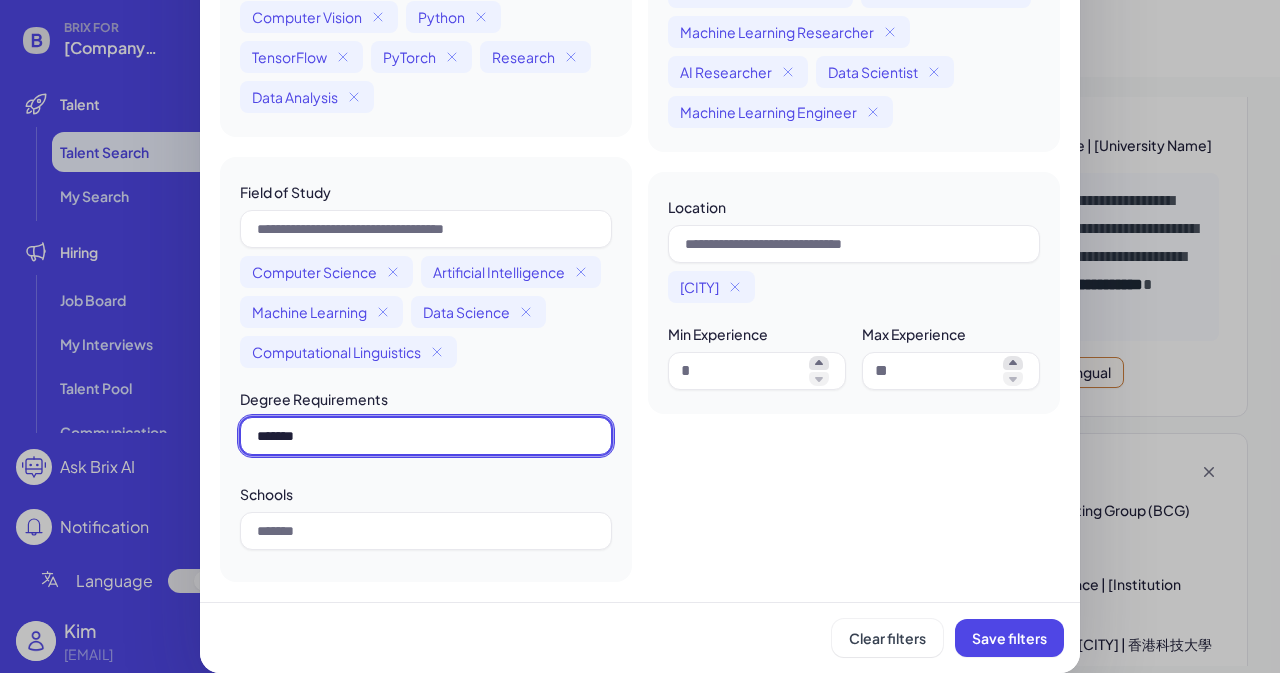 drag, startPoint x: 350, startPoint y: 442, endPoint x: 215, endPoint y: 443, distance: 135.00371 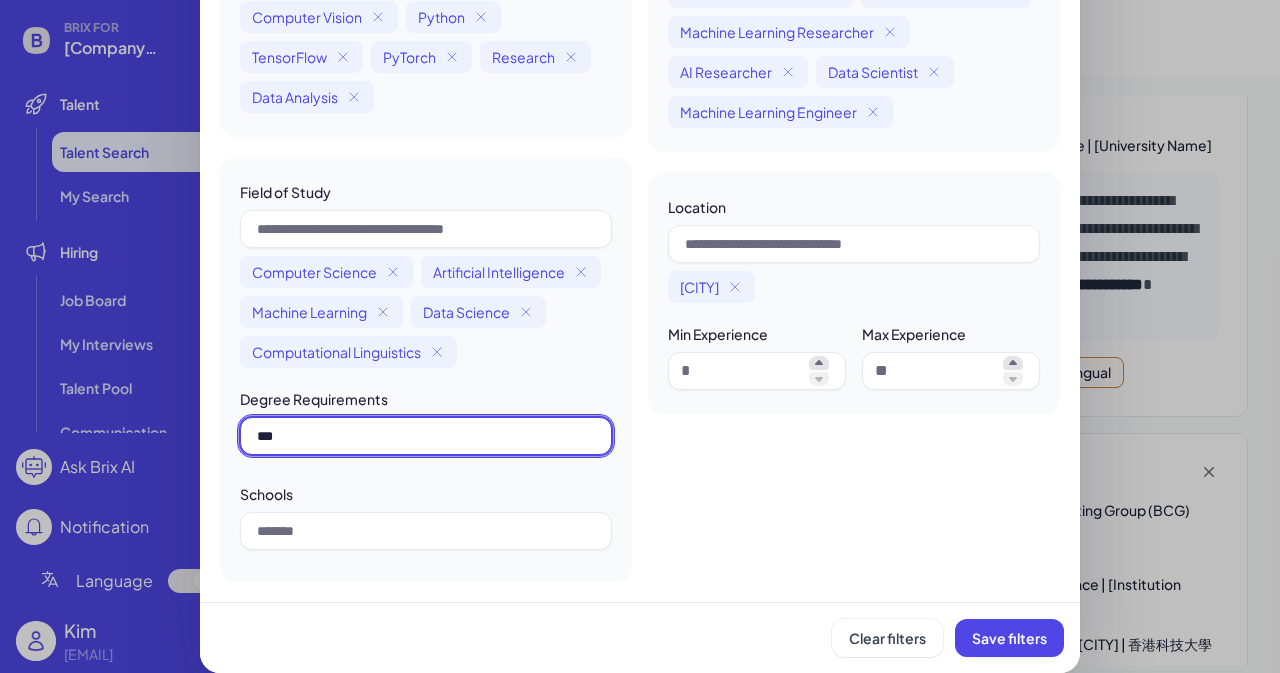 type on "***" 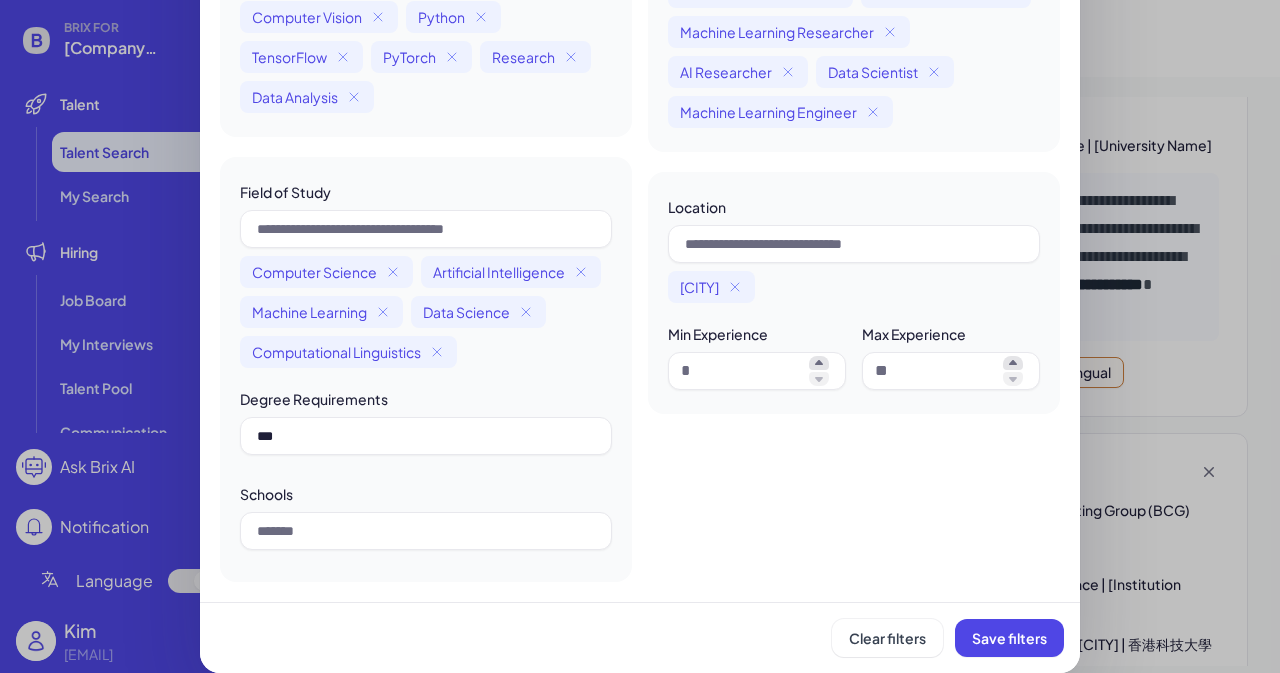 click on "Schools" at bounding box center [426, 493] 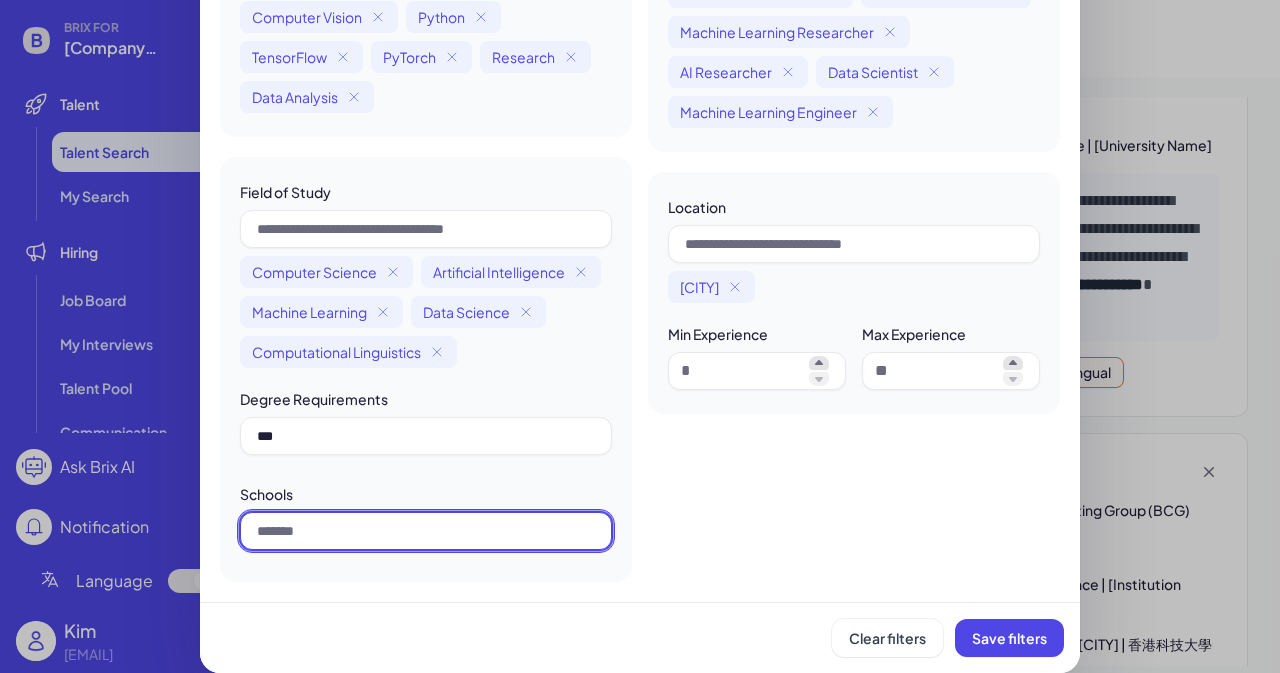click at bounding box center (426, 531) 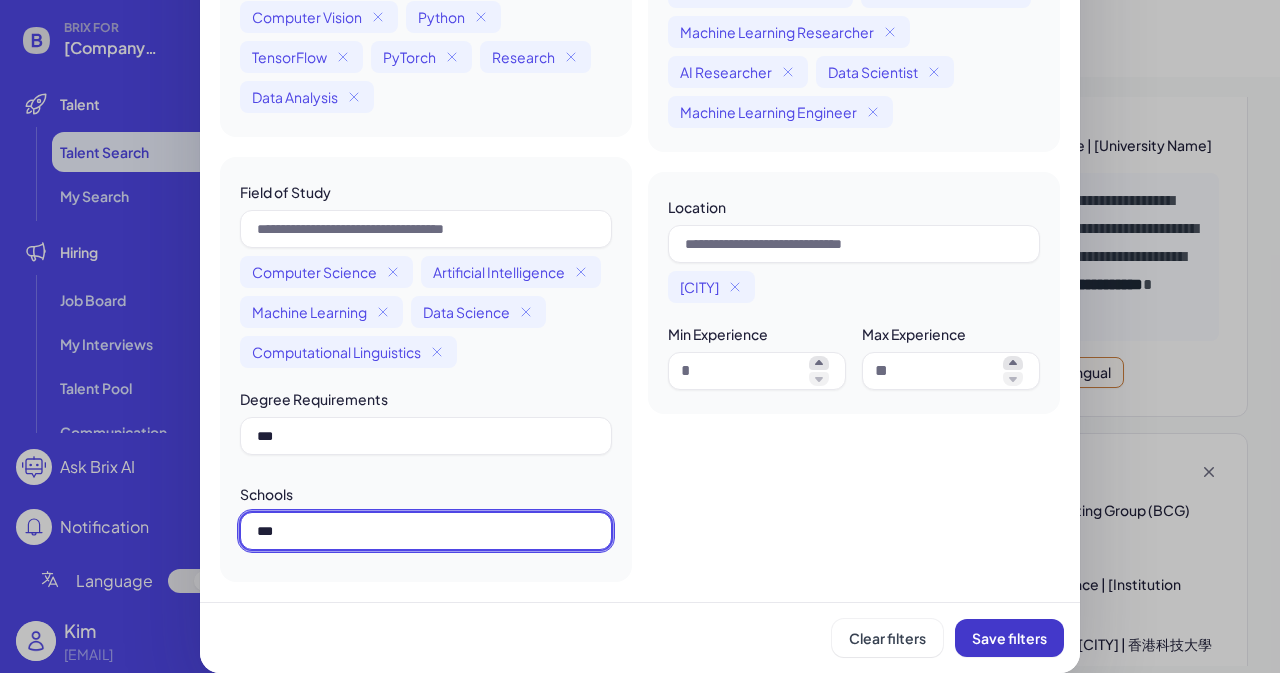 type on "***" 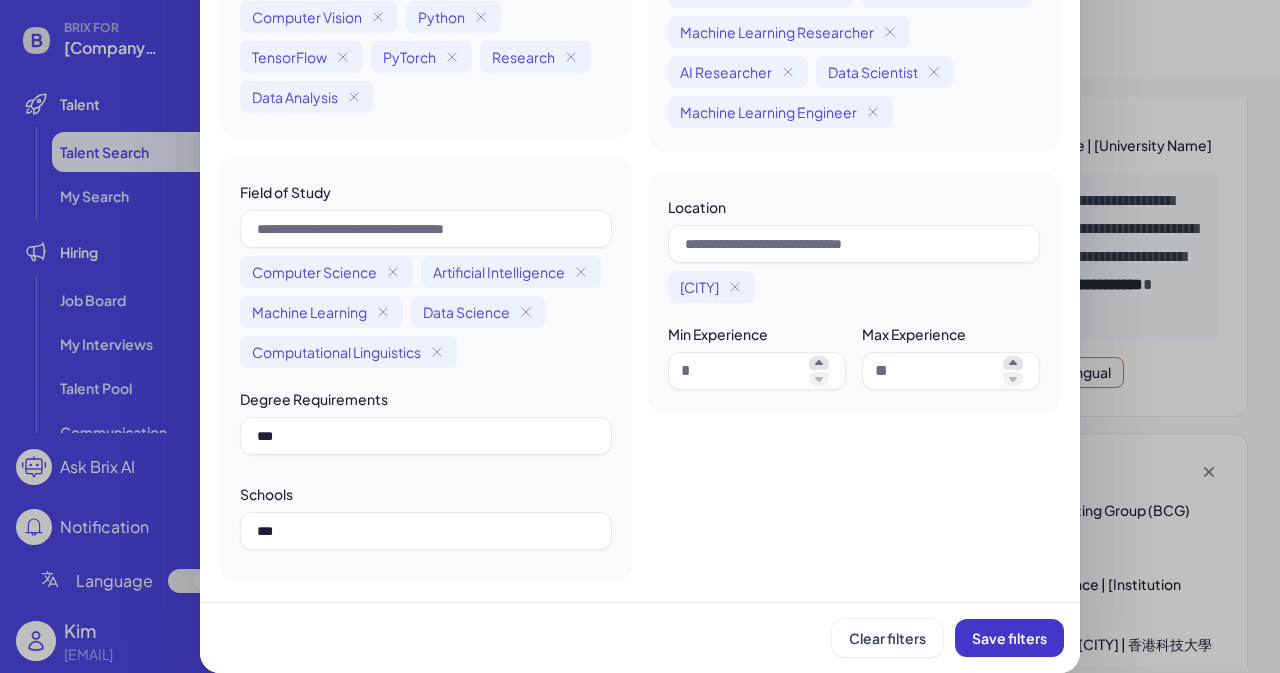 click on "Save filters" at bounding box center [1009, 638] 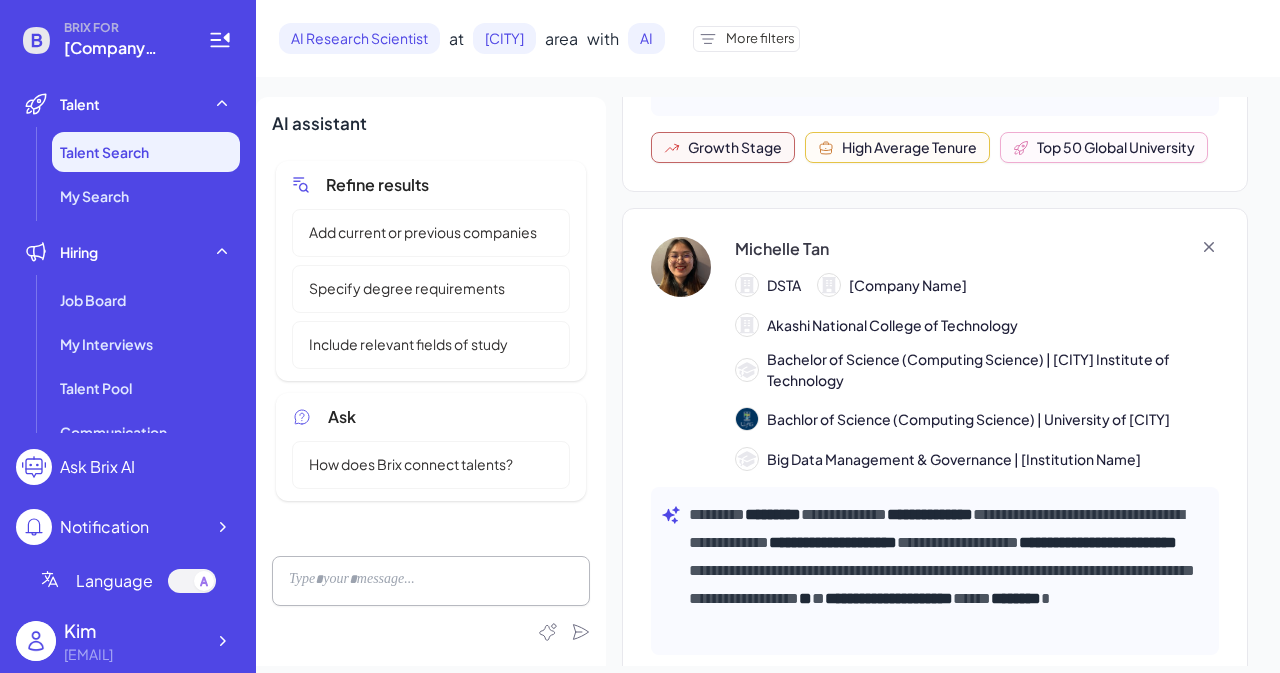 scroll, scrollTop: 10870, scrollLeft: 0, axis: vertical 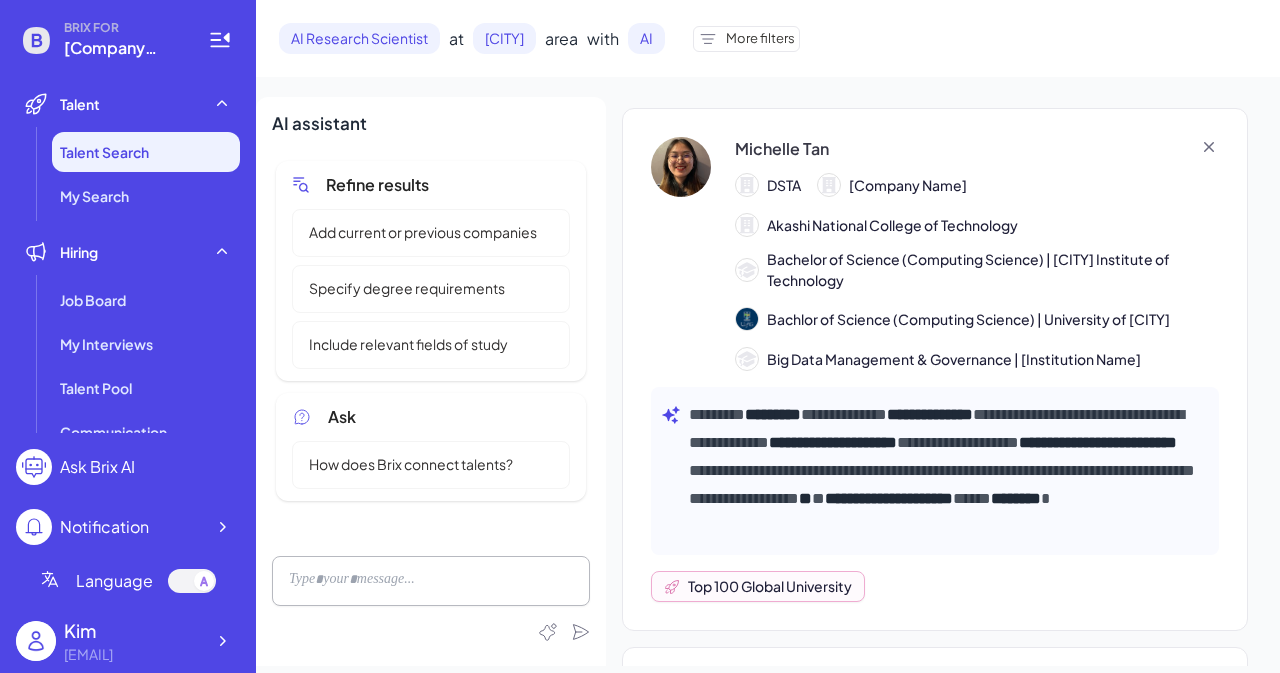 click on "More filters" at bounding box center [760, 39] 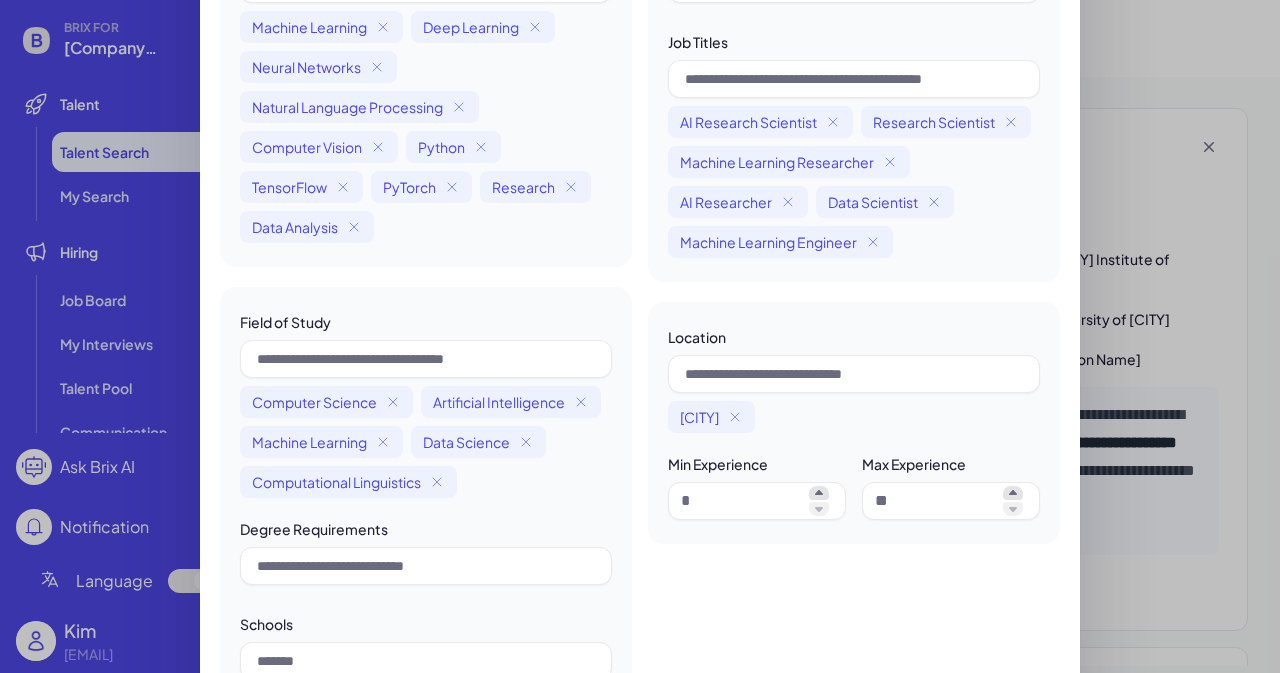 scroll, scrollTop: 300, scrollLeft: 0, axis: vertical 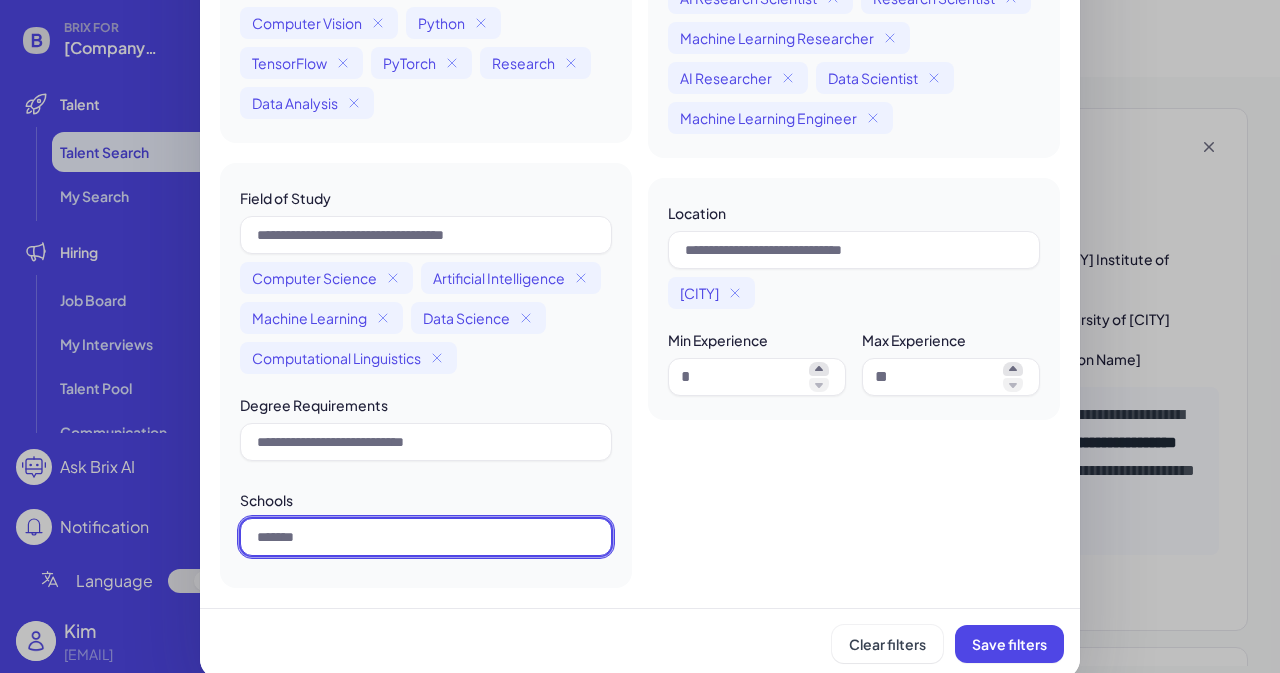 click at bounding box center (426, 537) 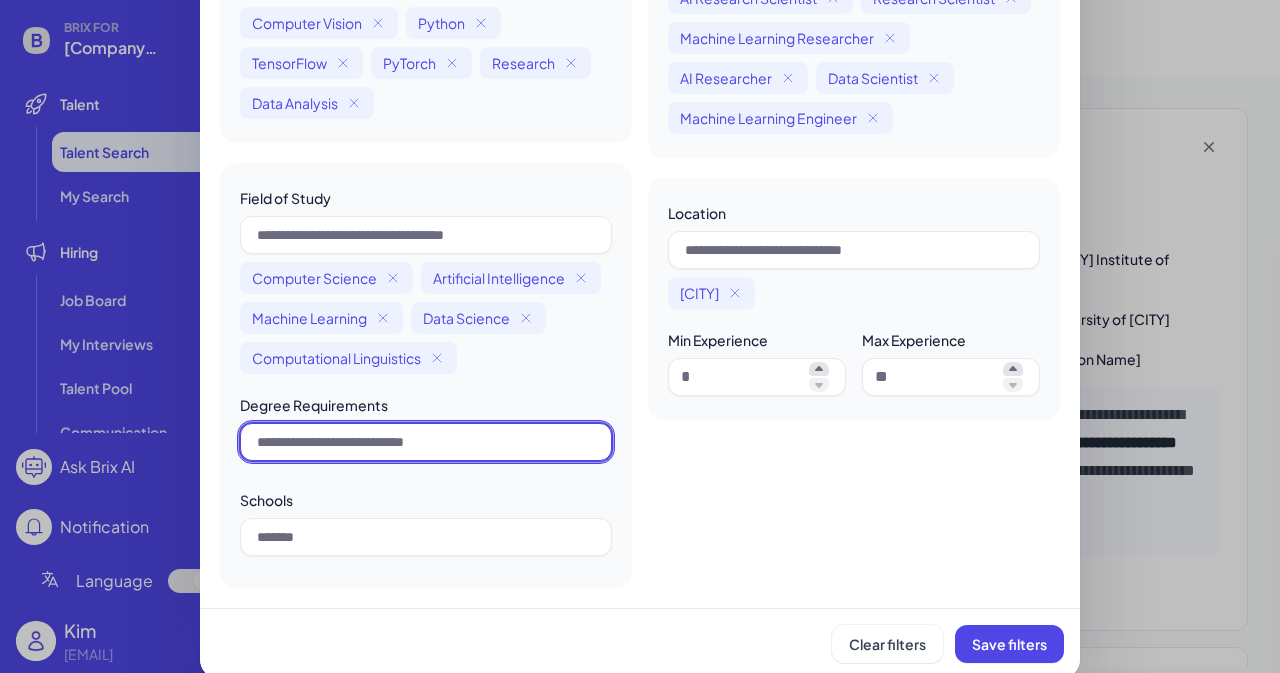 click at bounding box center (426, 442) 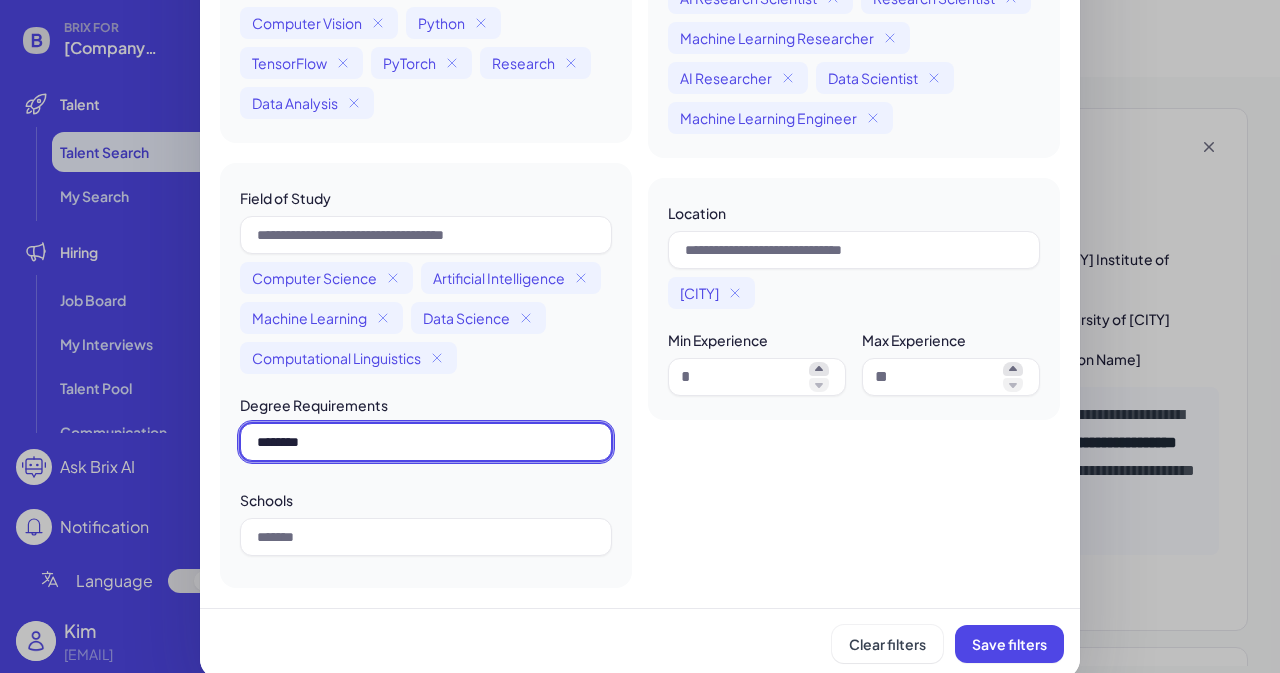 type on "*********" 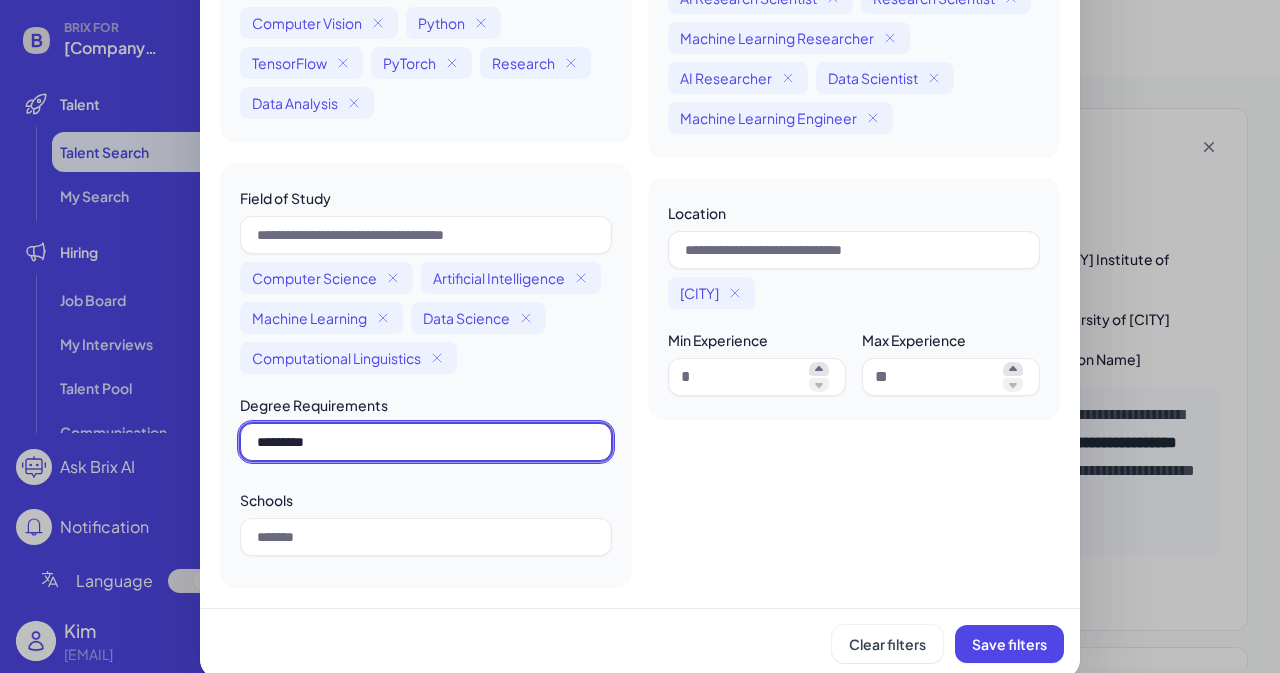 type 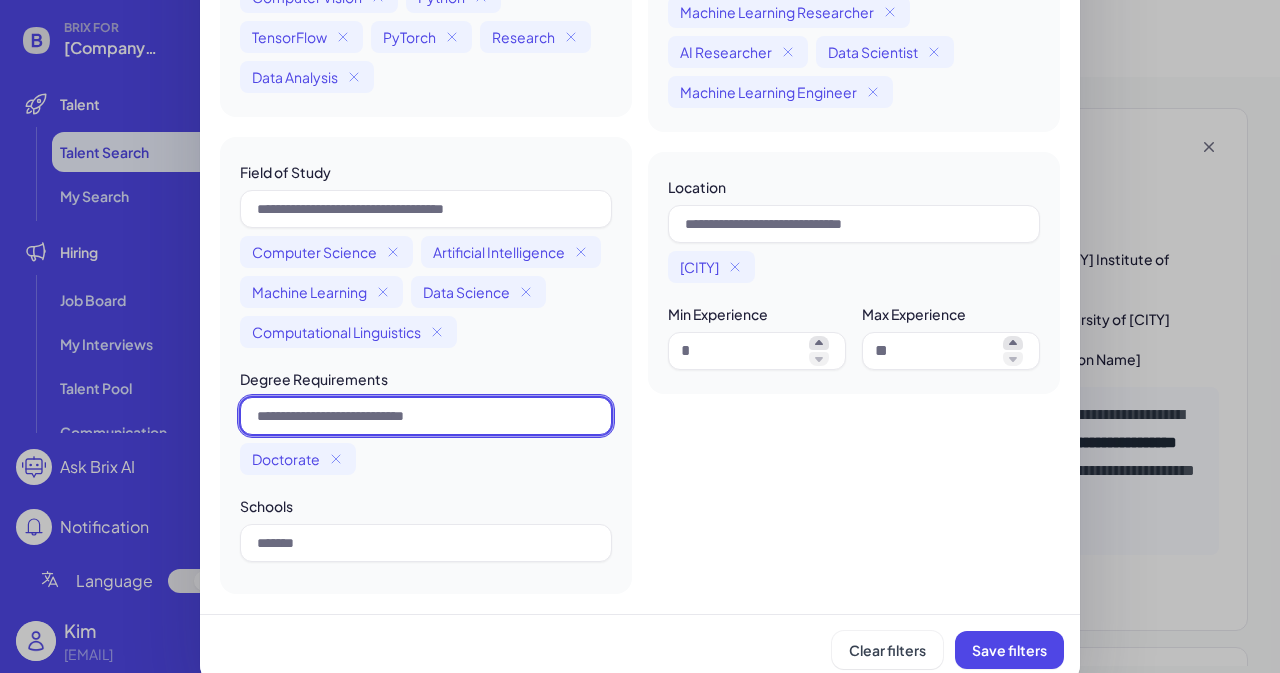 scroll, scrollTop: 341, scrollLeft: 0, axis: vertical 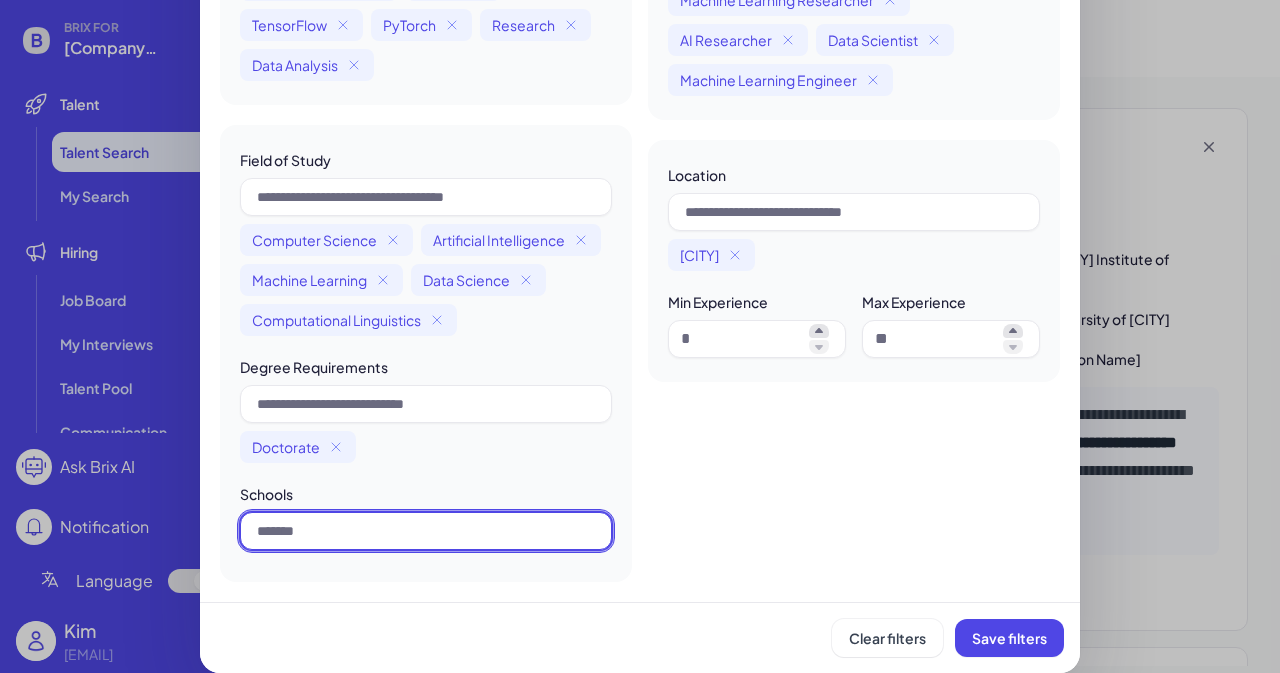 click at bounding box center [426, 531] 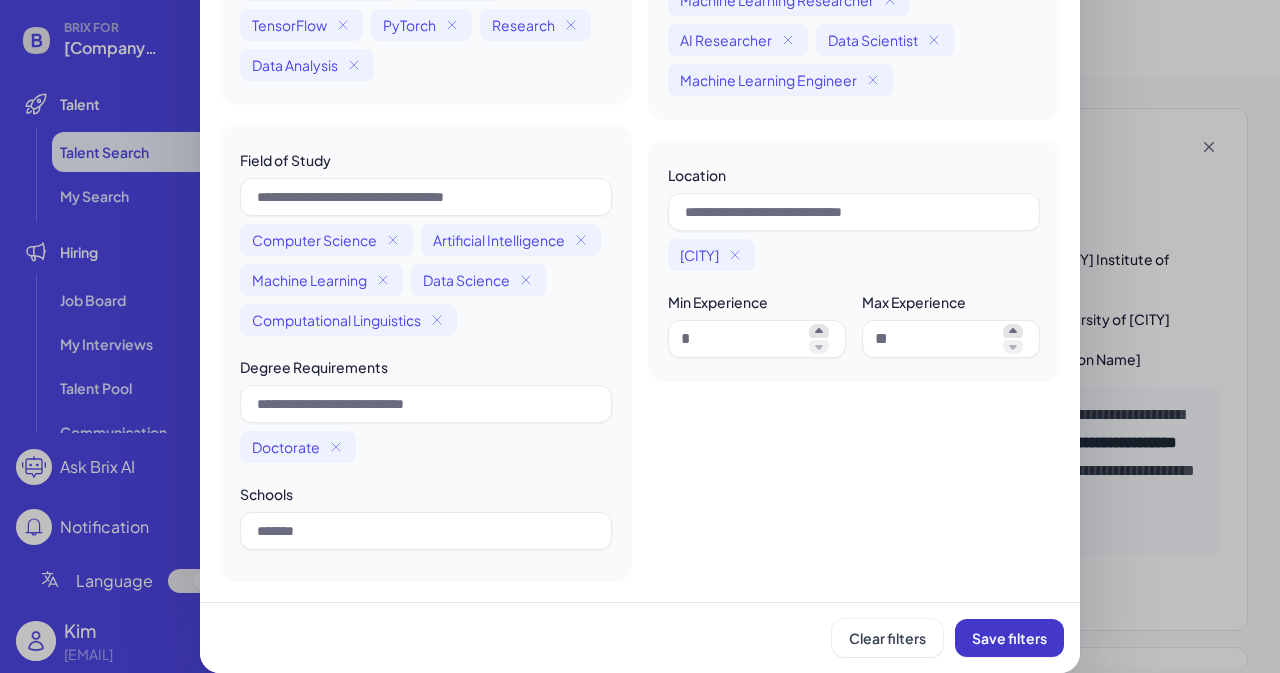 click on "Save filters" at bounding box center (1009, 638) 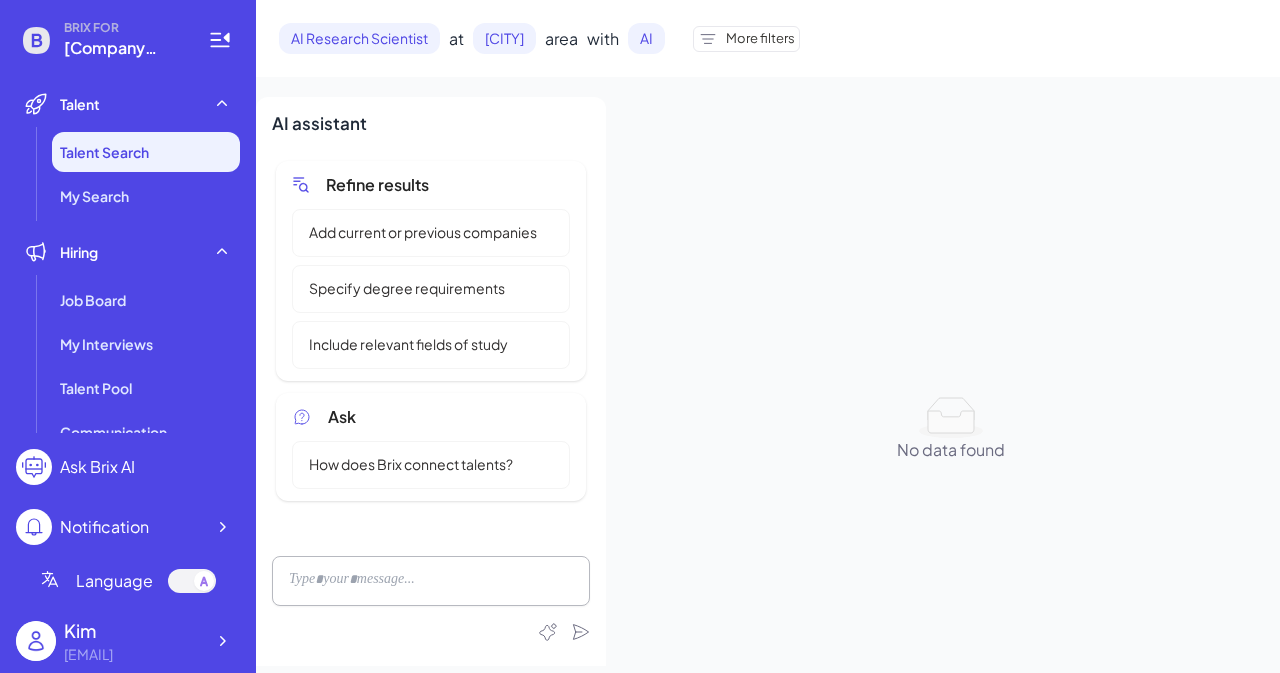 click on "More filters" at bounding box center [760, 39] 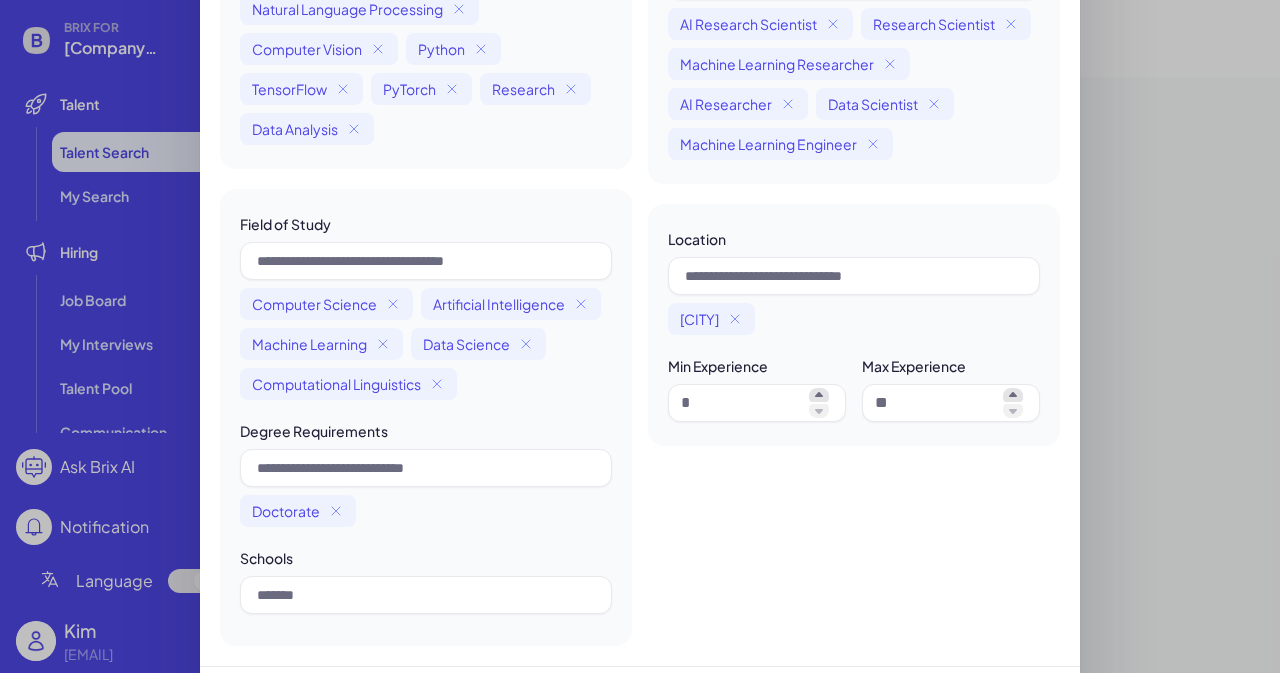 scroll, scrollTop: 300, scrollLeft: 0, axis: vertical 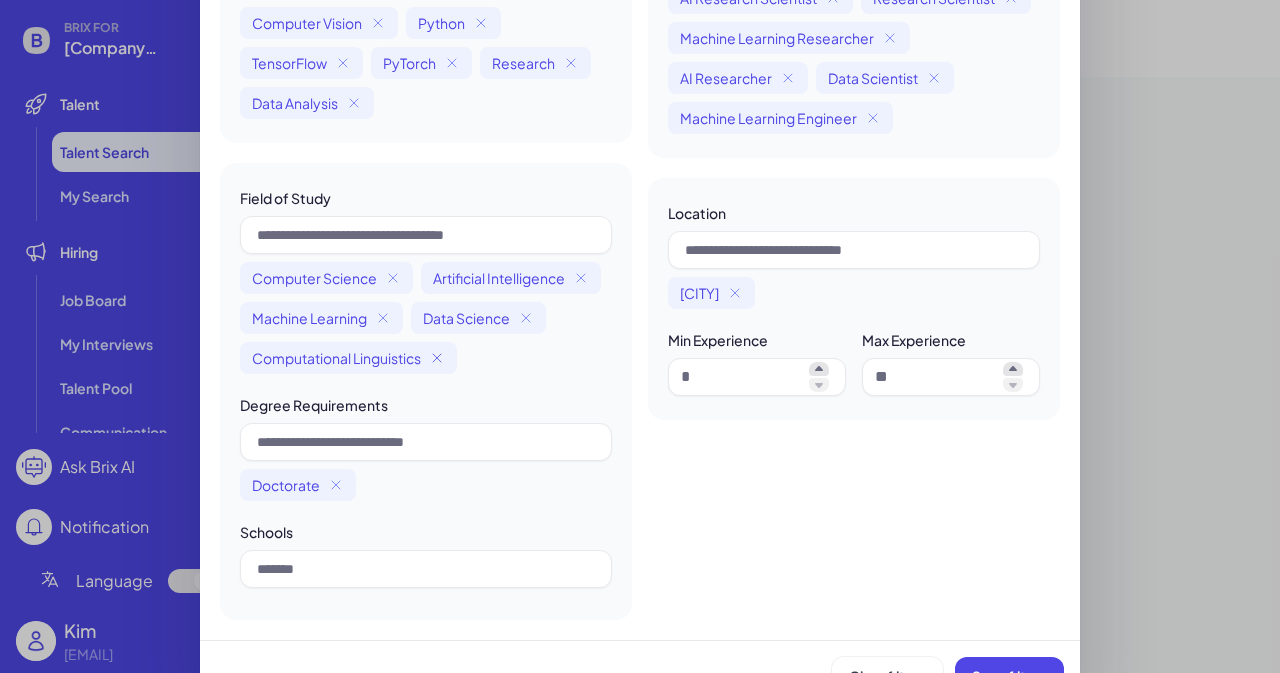 click 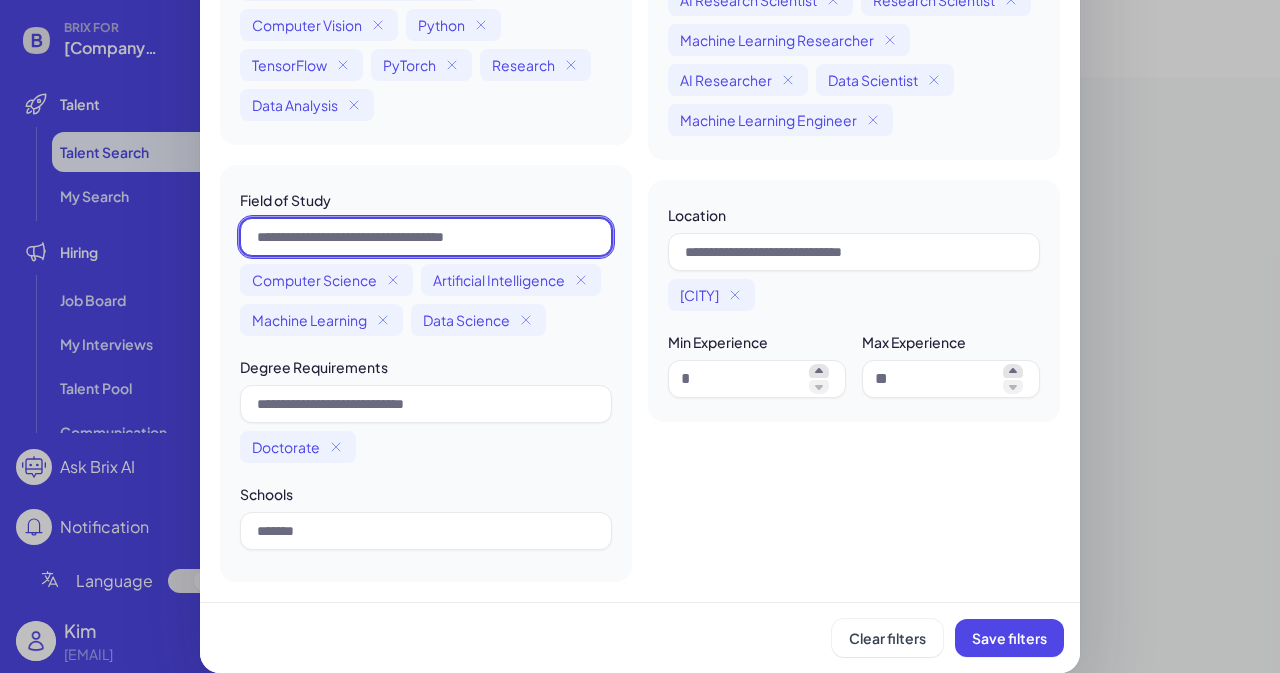 click at bounding box center [426, 237] 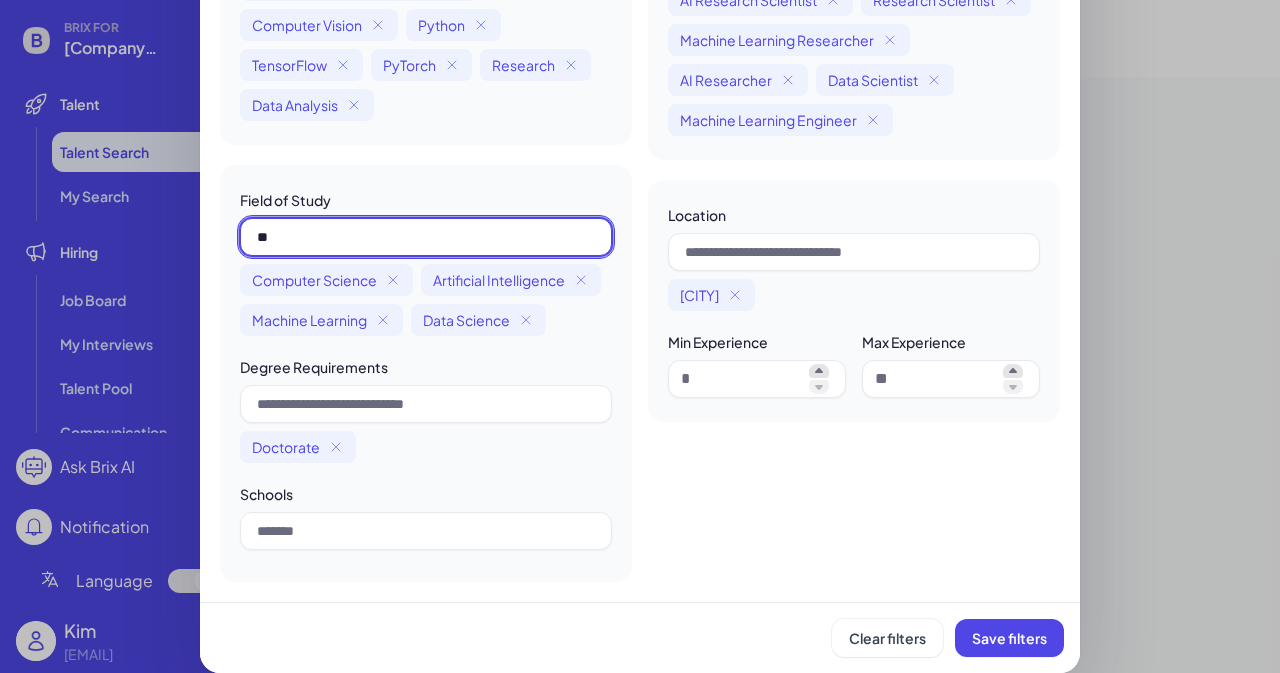 type on "***" 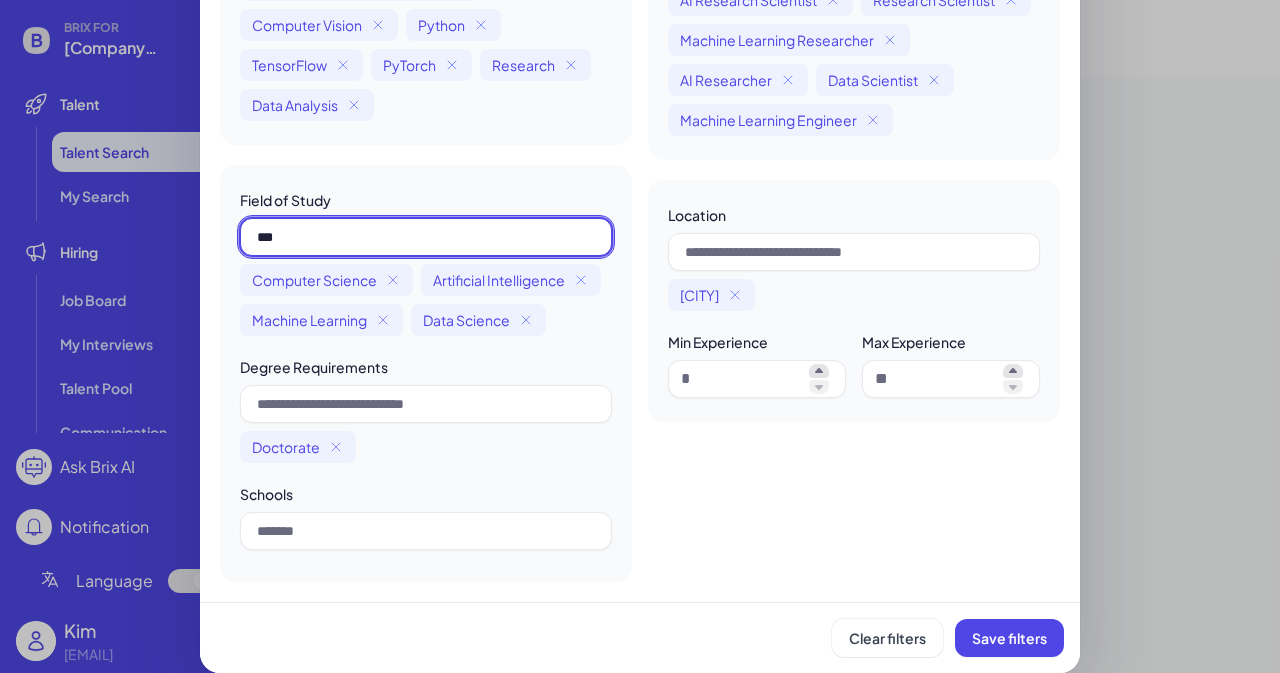 type 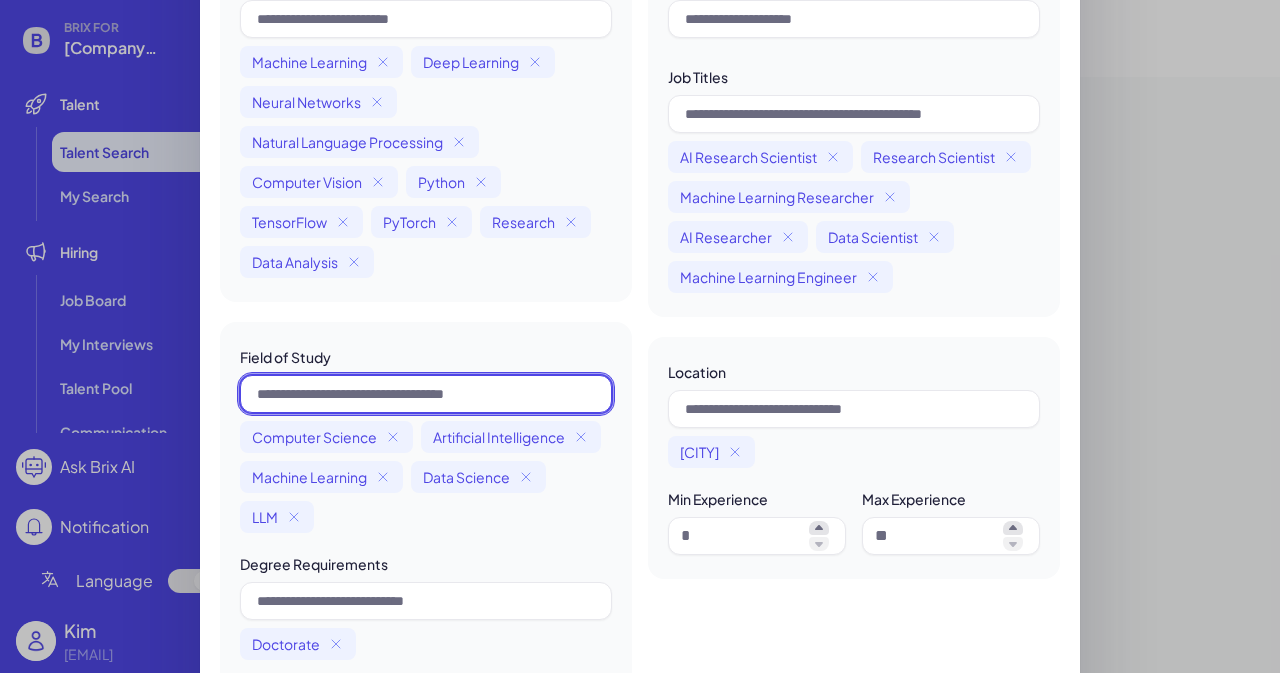 scroll, scrollTop: 100, scrollLeft: 0, axis: vertical 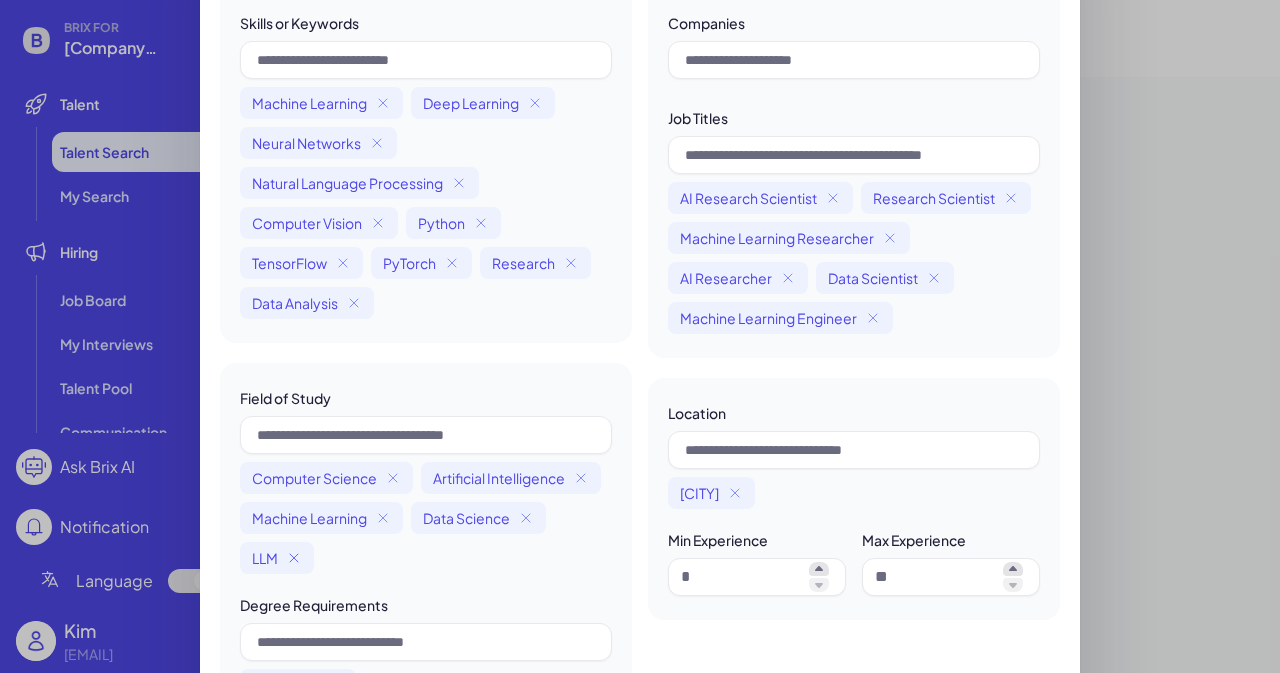 click 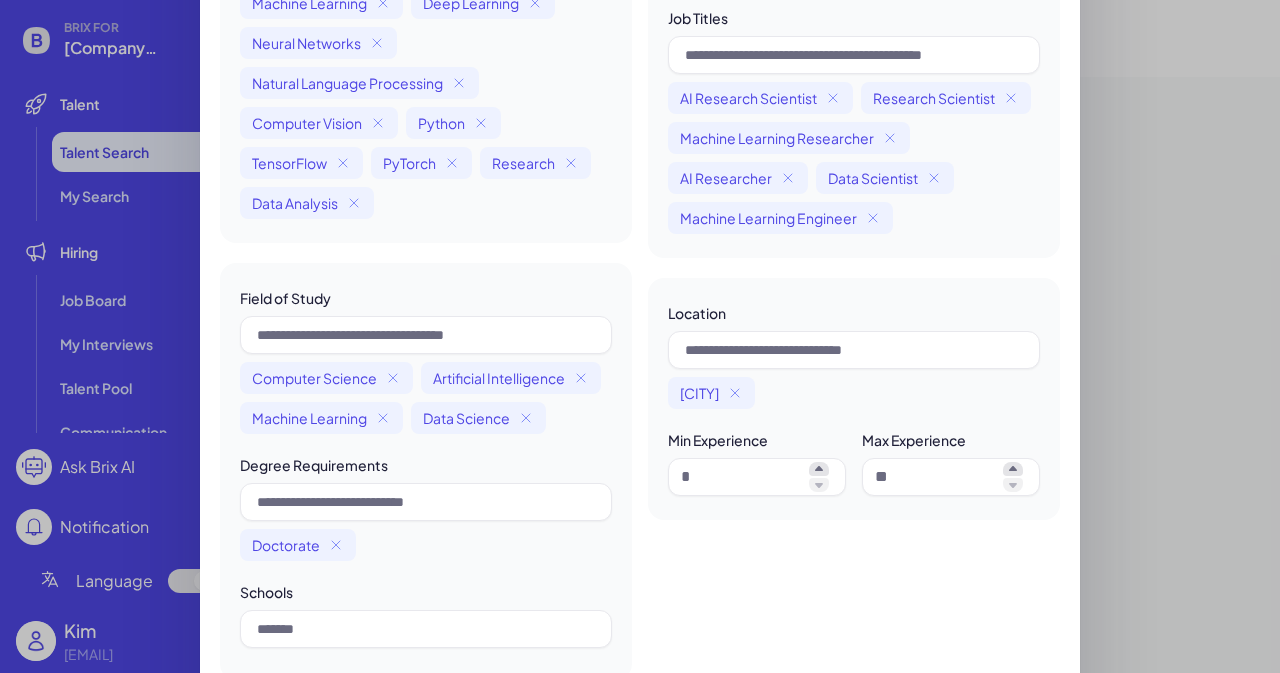 scroll, scrollTop: 100, scrollLeft: 0, axis: vertical 